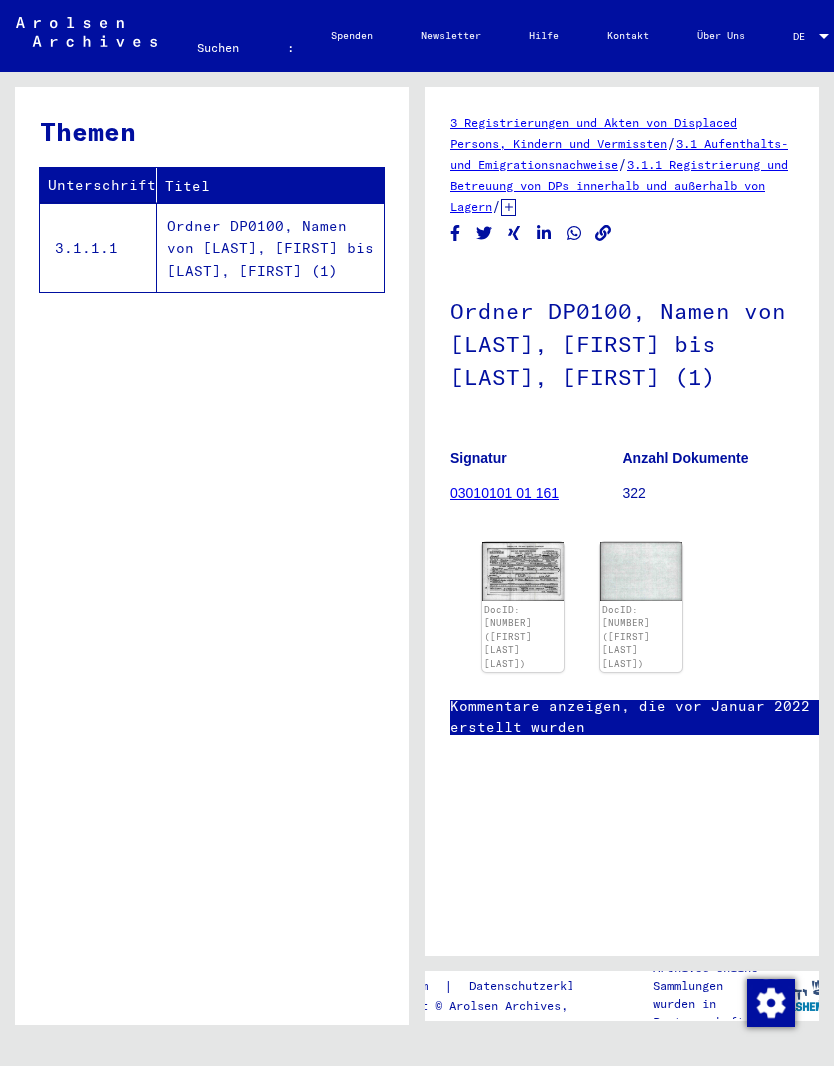 scroll, scrollTop: 0, scrollLeft: 0, axis: both 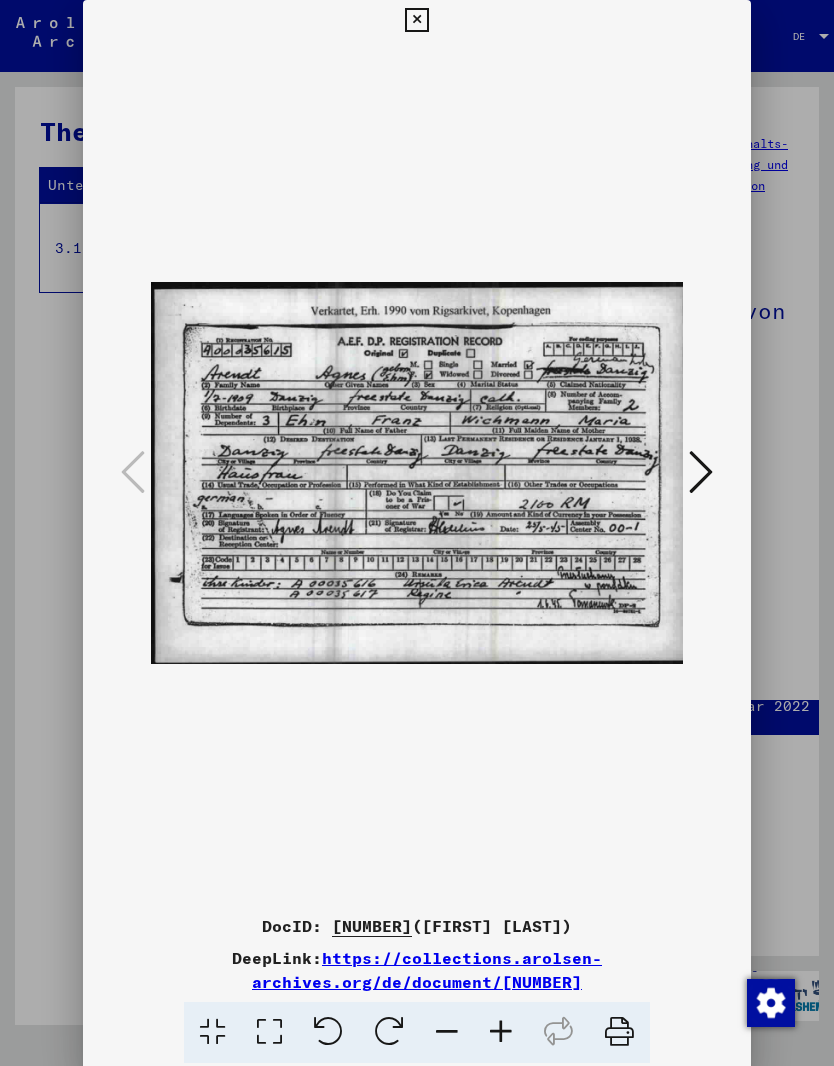 click at bounding box center [416, 20] 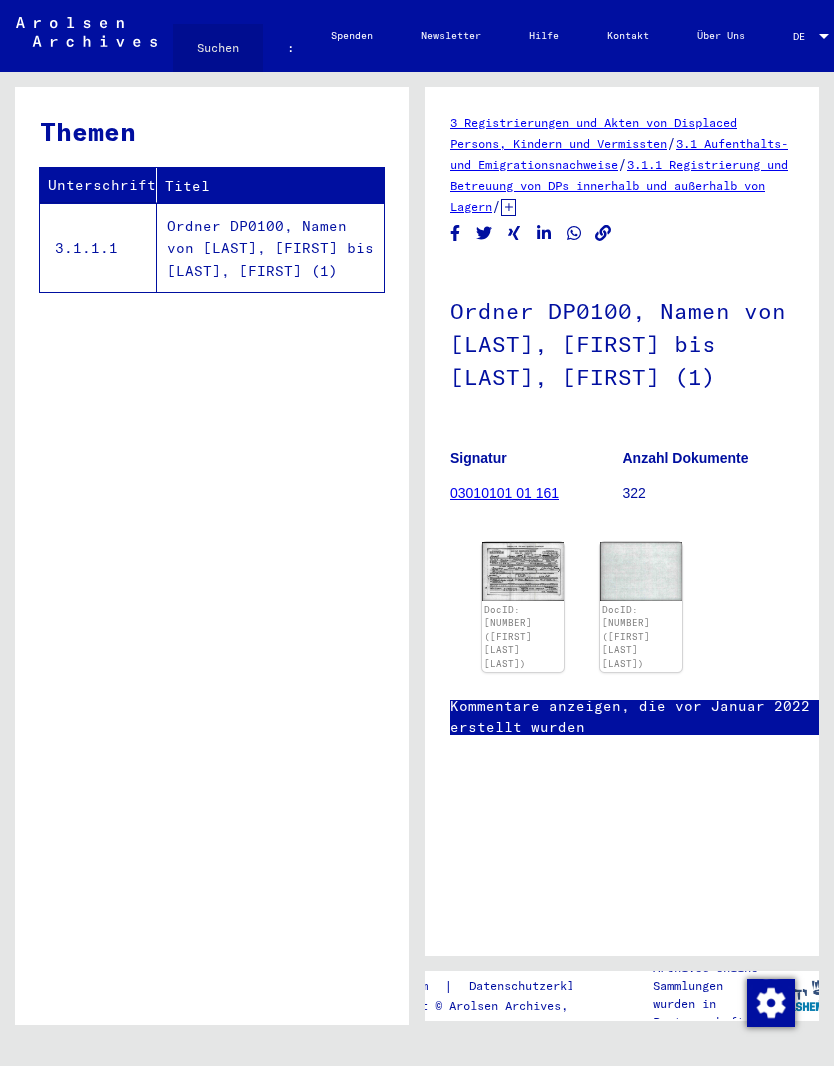 click on "Suchen" 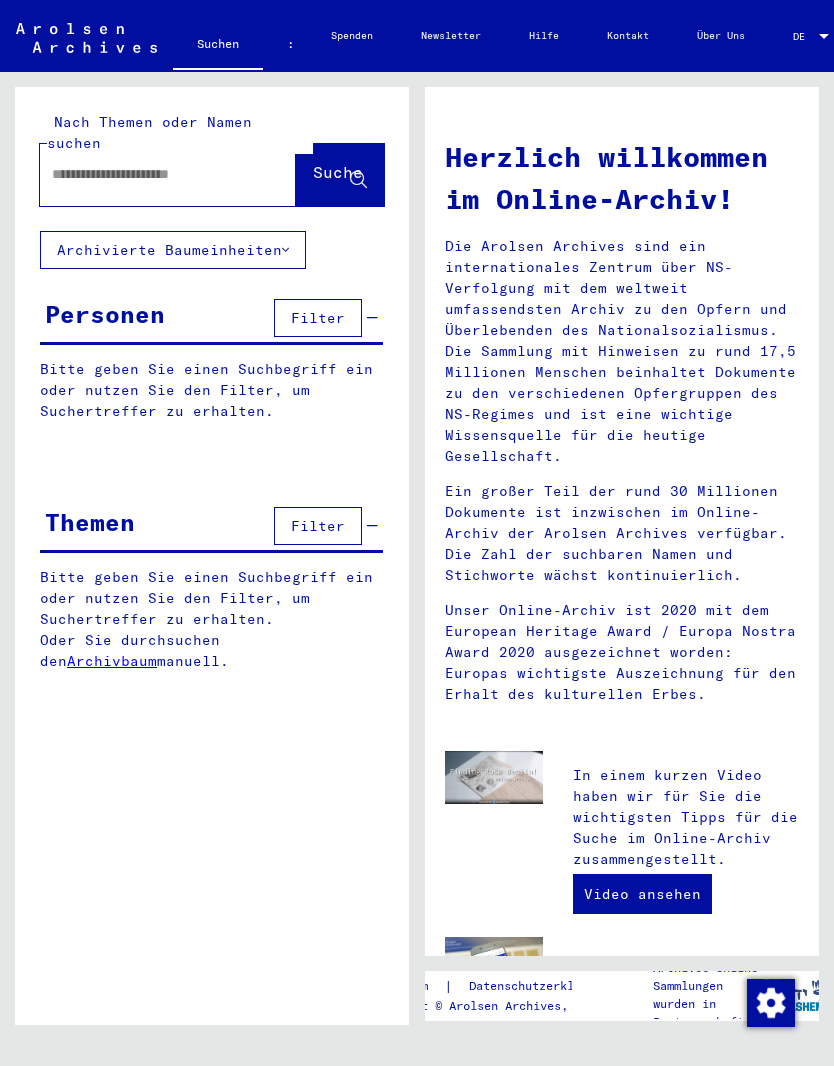 click on "Filter" at bounding box center (318, 526) 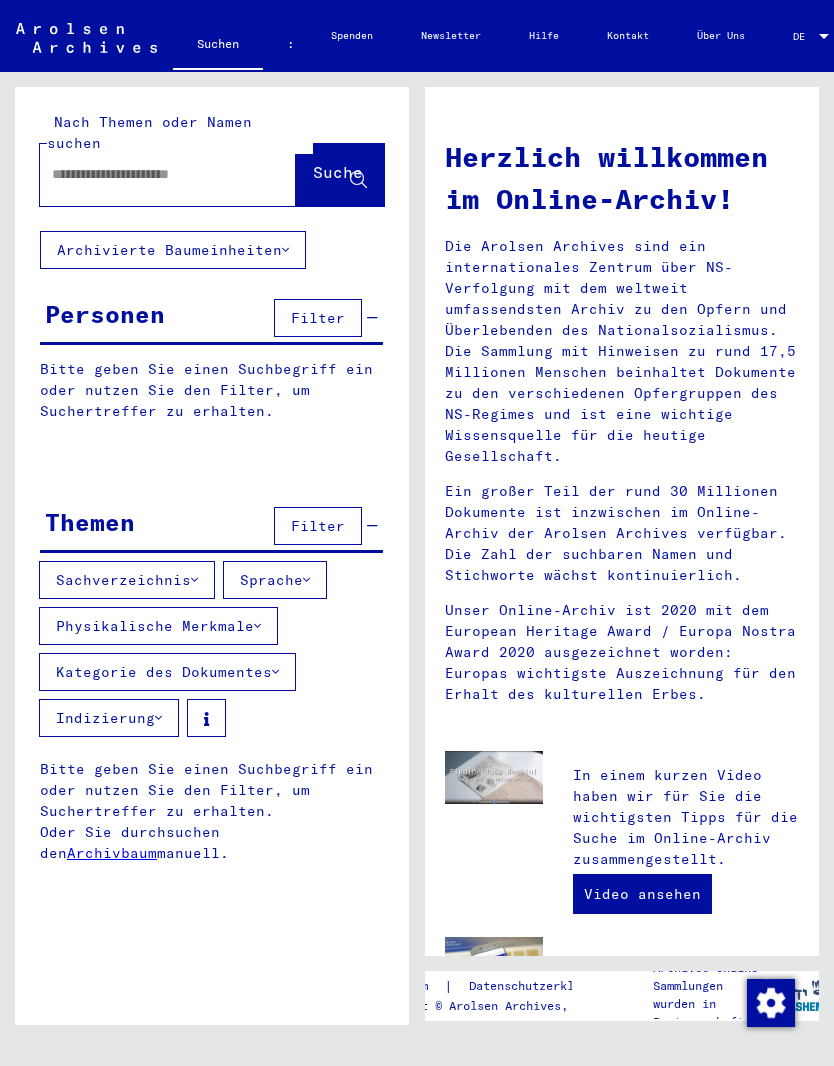 click on "Sachverzeichnis" at bounding box center (127, 580) 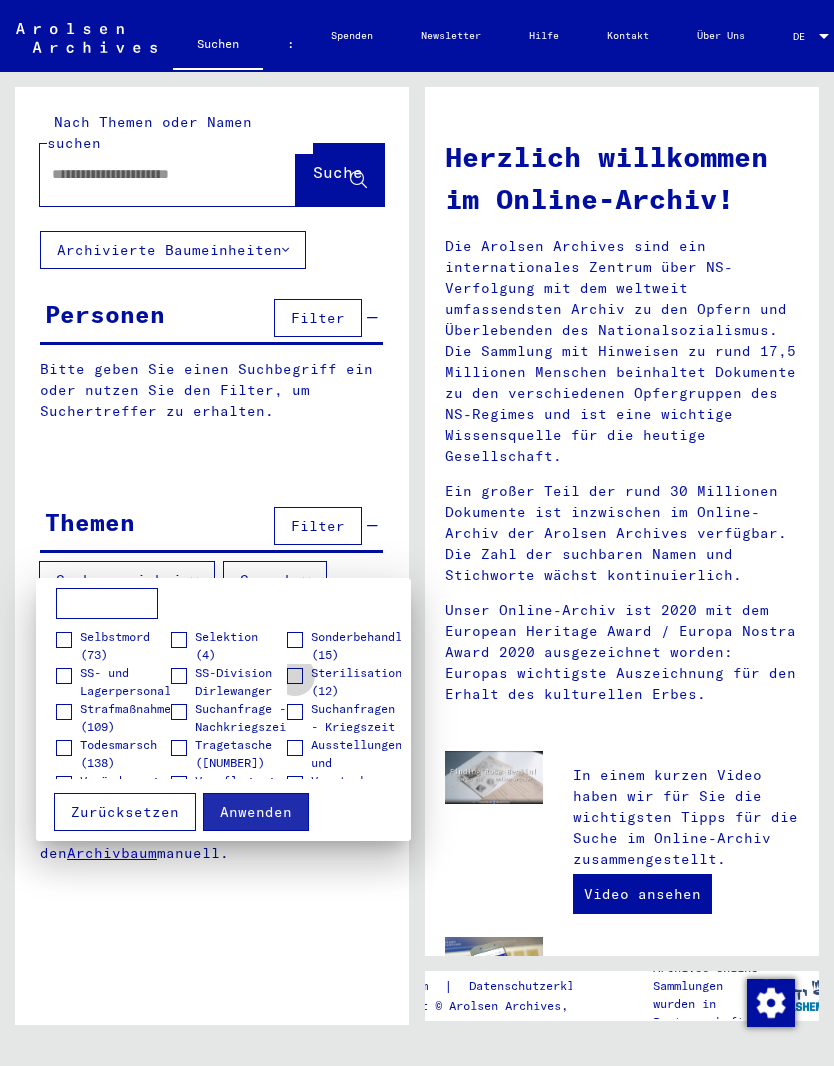 scroll, scrollTop: 560, scrollLeft: 0, axis: vertical 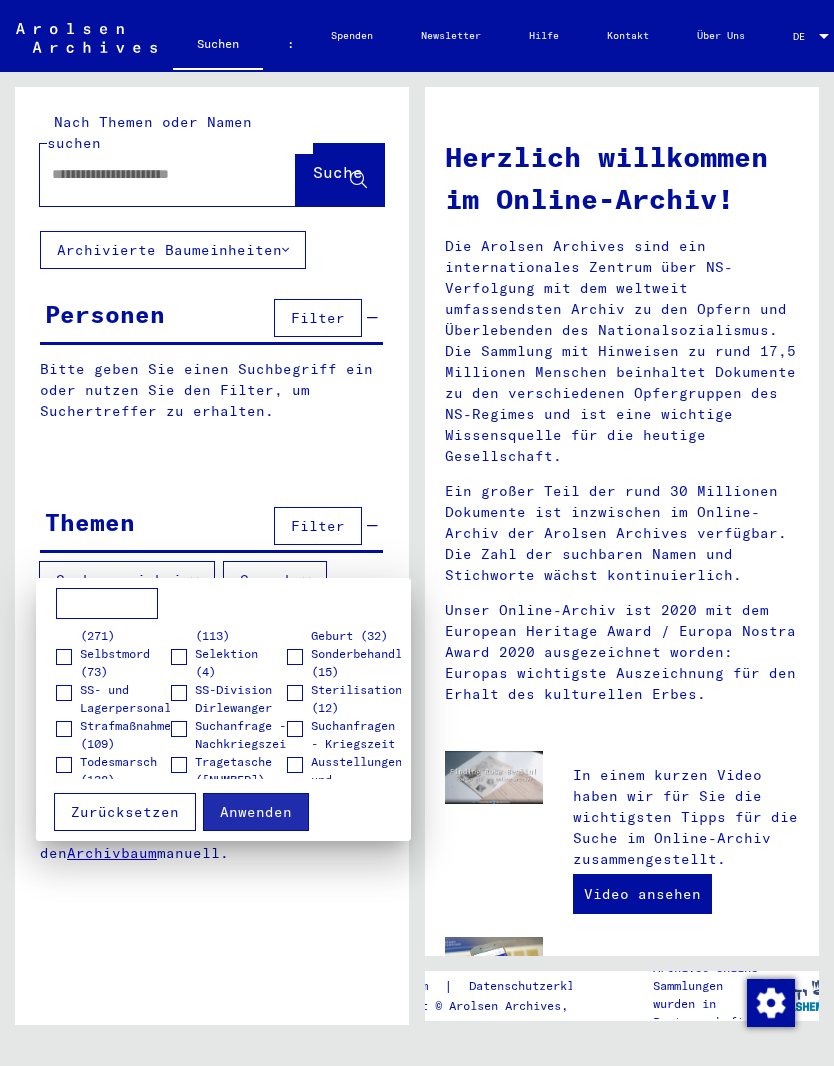 click on "Zurücksetzen" at bounding box center [125, 812] 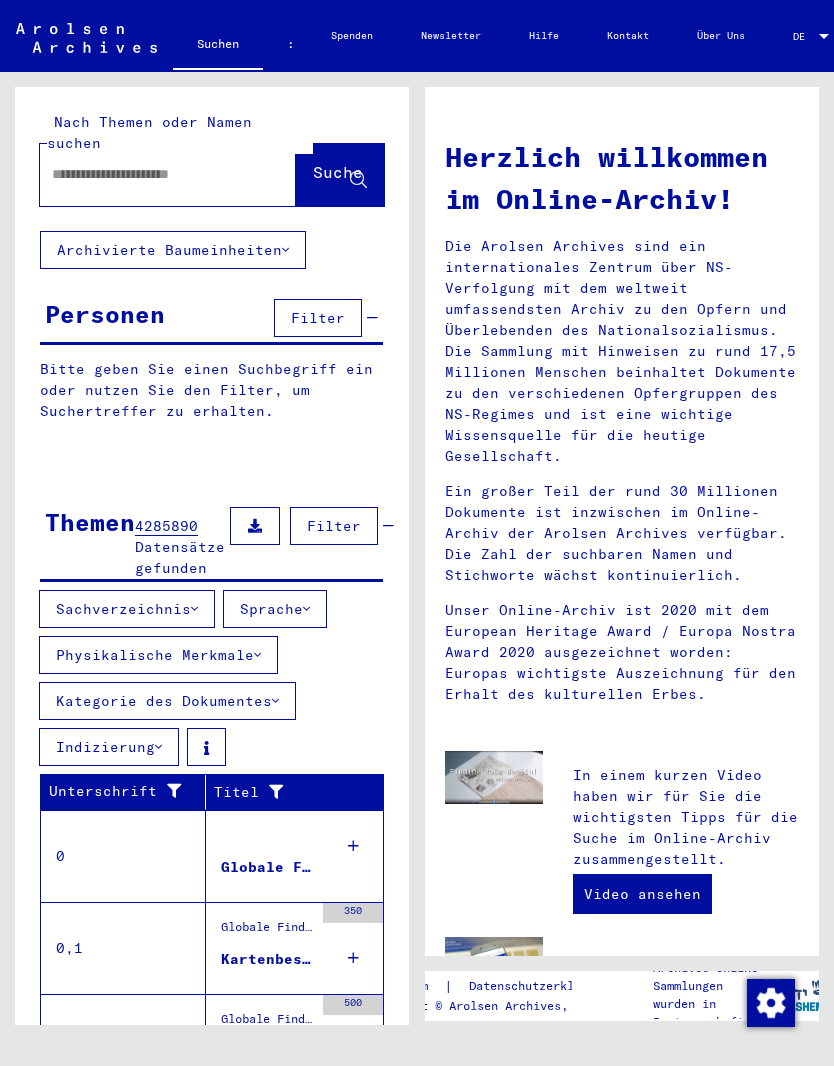 scroll, scrollTop: 0, scrollLeft: 0, axis: both 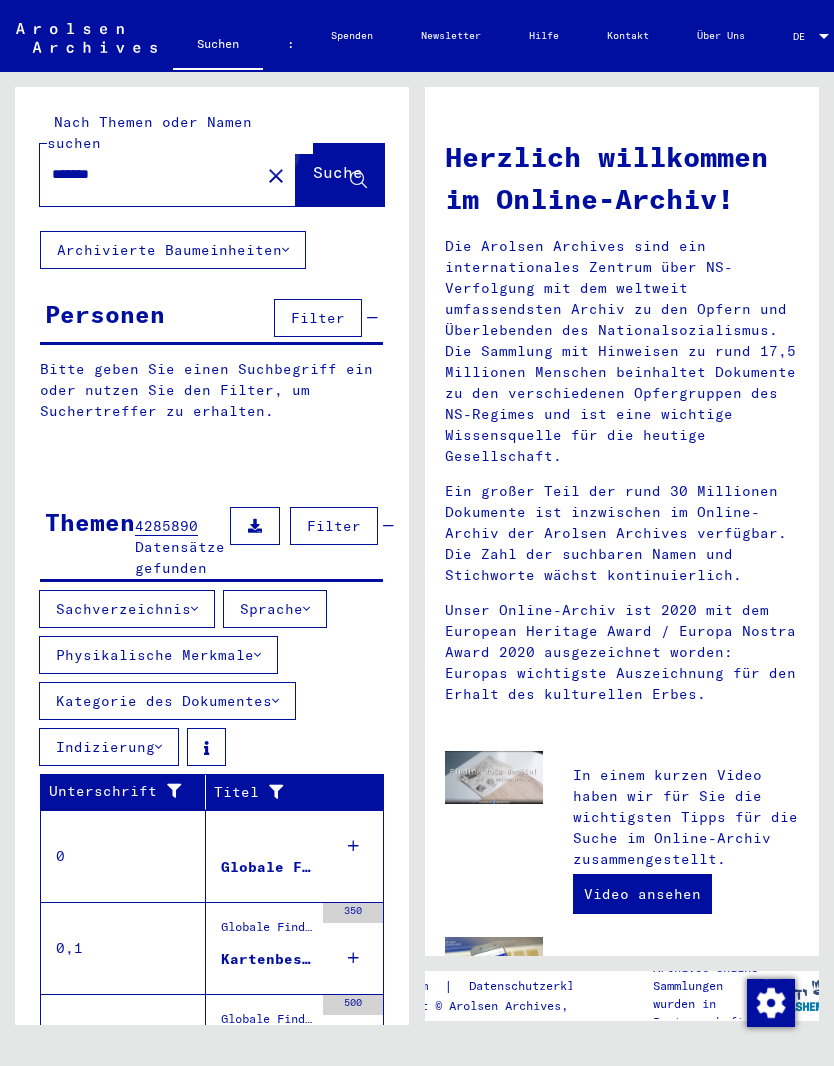 click on "Suche" 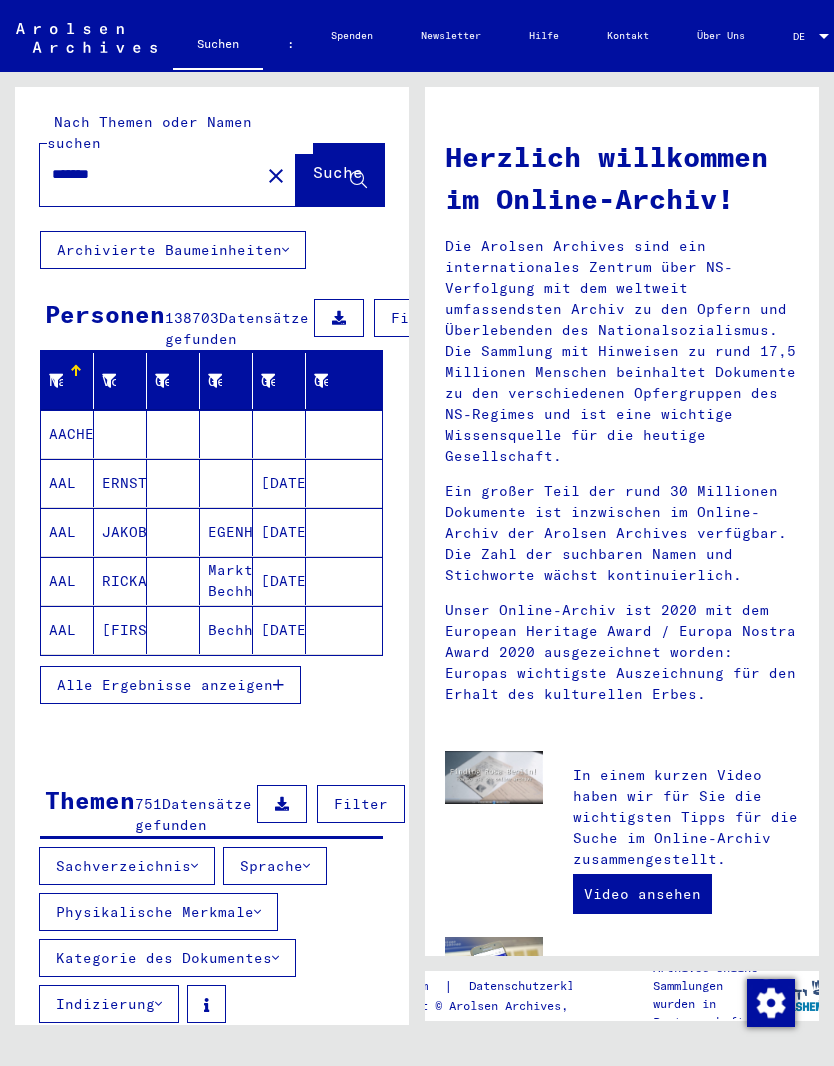 click on "*******" 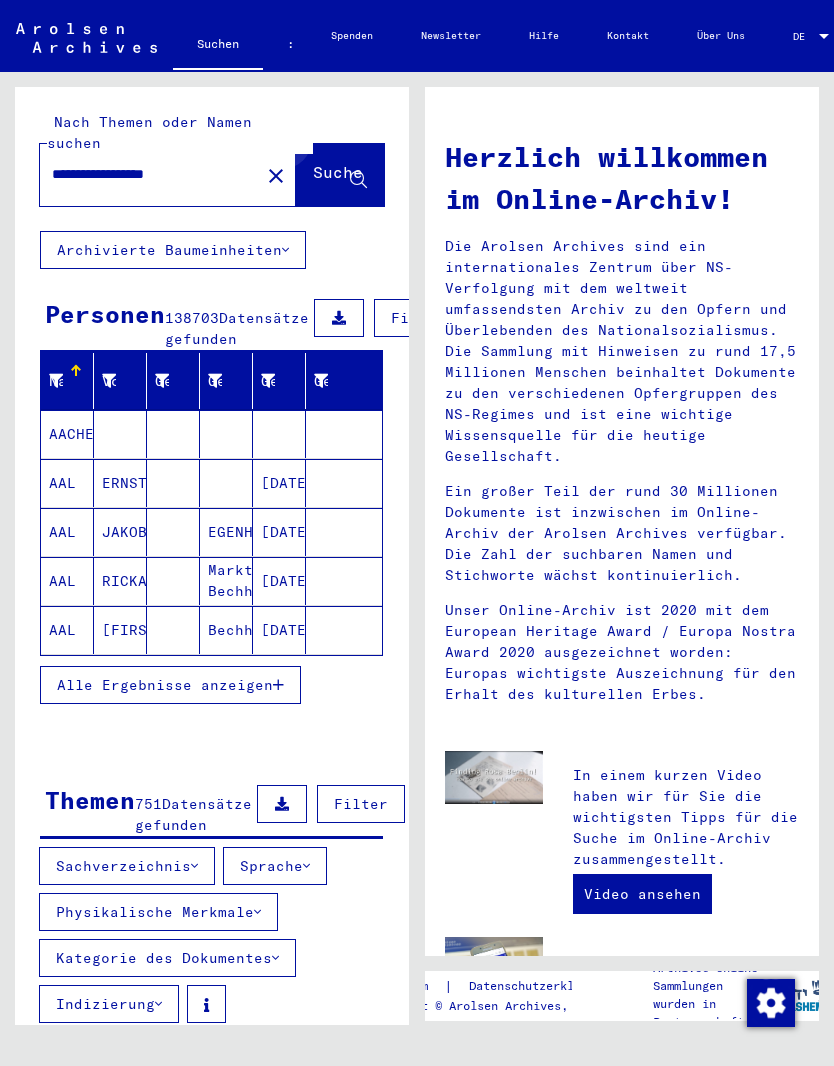 type on "**********" 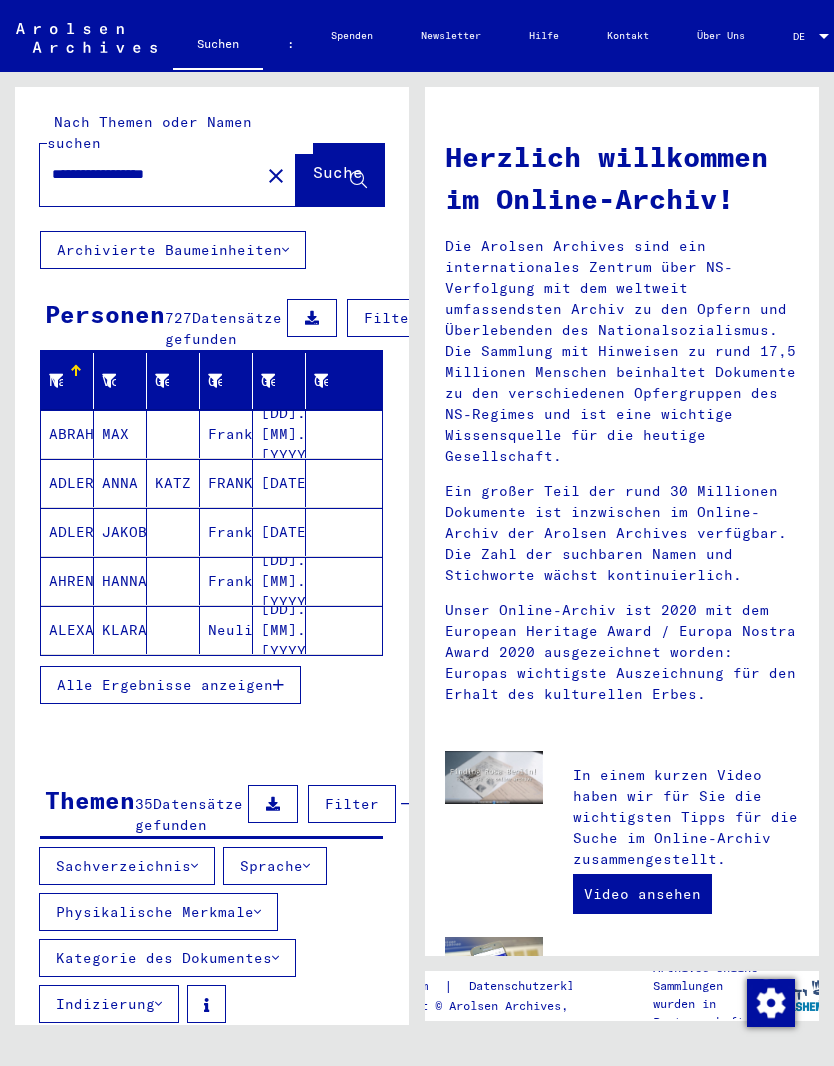 click on "Herzlich willkommen im Online-Archiv!
Die Arolsen Archives sind ein internationales Zentrum über NS-Verfolgung mit dem weltweit umfassendsten Archiv zu den Opfern und Überlebenden des Nationalsozialismus. Die Sammlung mit Hinweisen zu rund 17,5 Millionen Menschen beinhaltet Dokumente zu den verschiedenen Opfergruppen des NS-Regimes und ist eine wichtige Wissensquelle für die heutige Gesellschaft.
Ein großer Teil der rund 30 Millionen Dokumente ist inzwischen im Online-Archiv der Arolsen Archives verfügbar. Die Zahl der suchbaren Namen und Stichworte wächst kontinuierlich.
Unser Online-Archiv ist 2020 mit dem European Heritage Award / Europa Nostra Award 2020 ausgezeichnet worden: Europas wichtigste Auszeichnung für den Erhalt des kulturellen Erbes." at bounding box center [622, 1037] 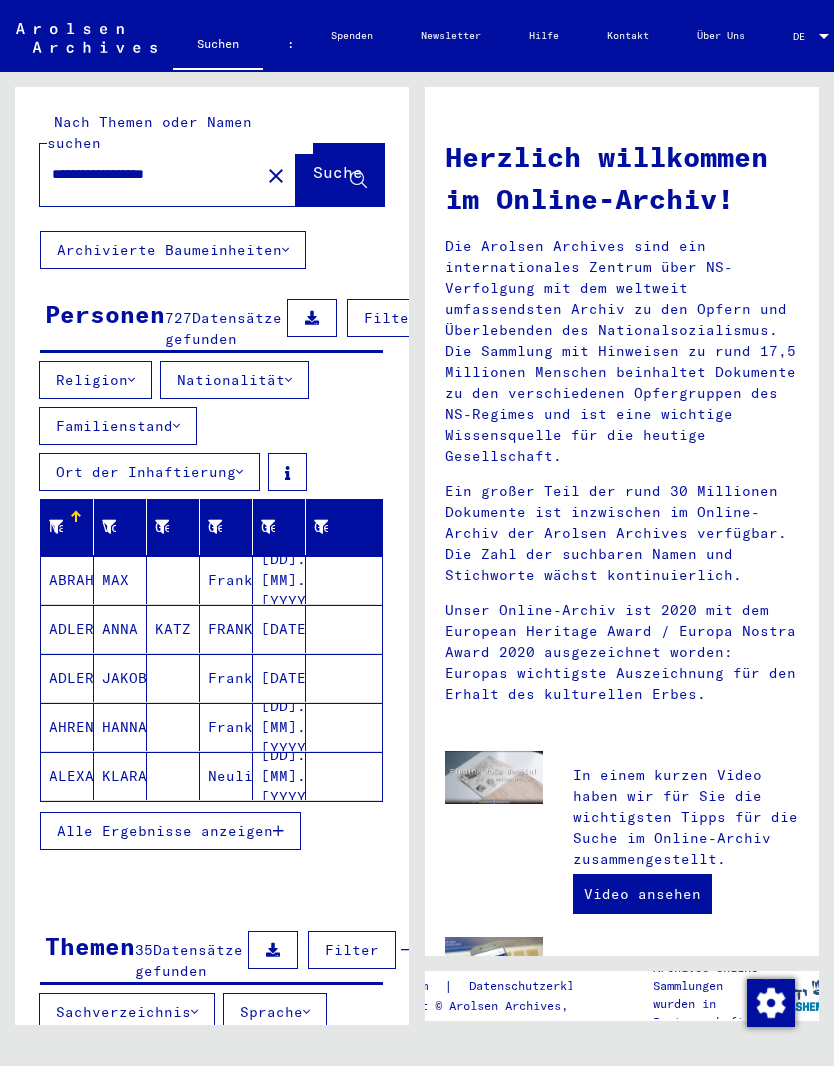 click on "Nationalität" at bounding box center (231, 380) 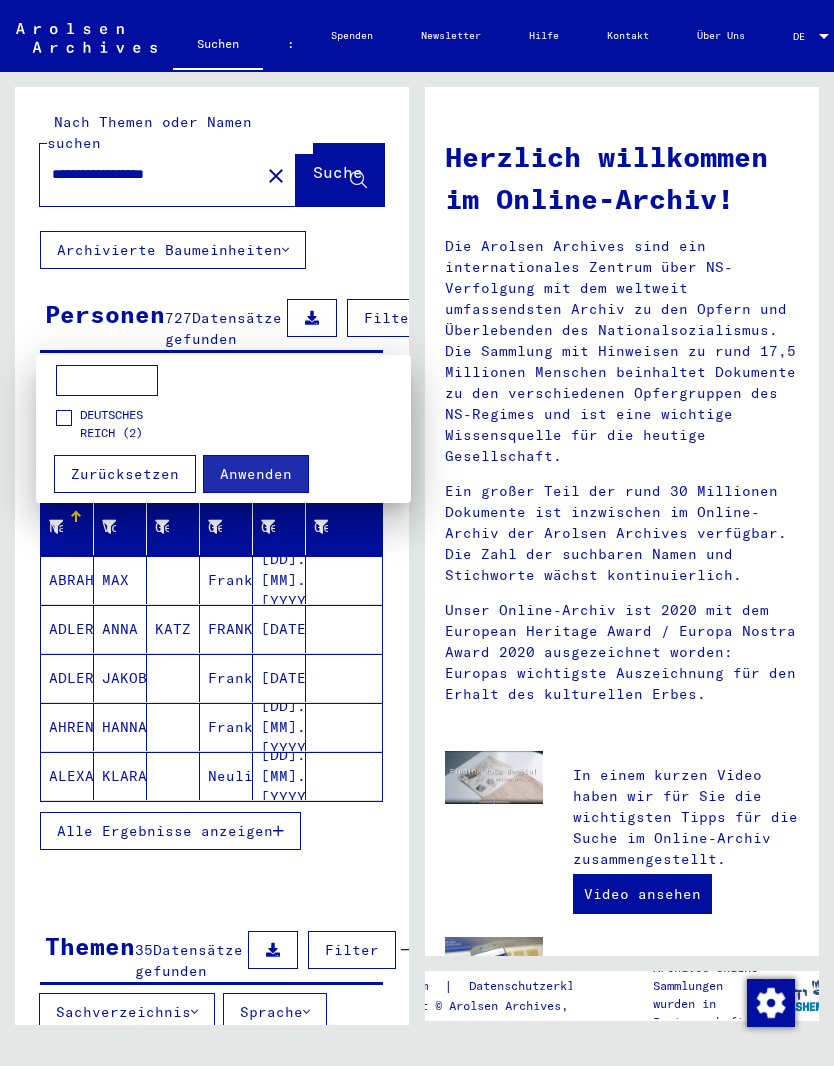 click at bounding box center [107, 381] 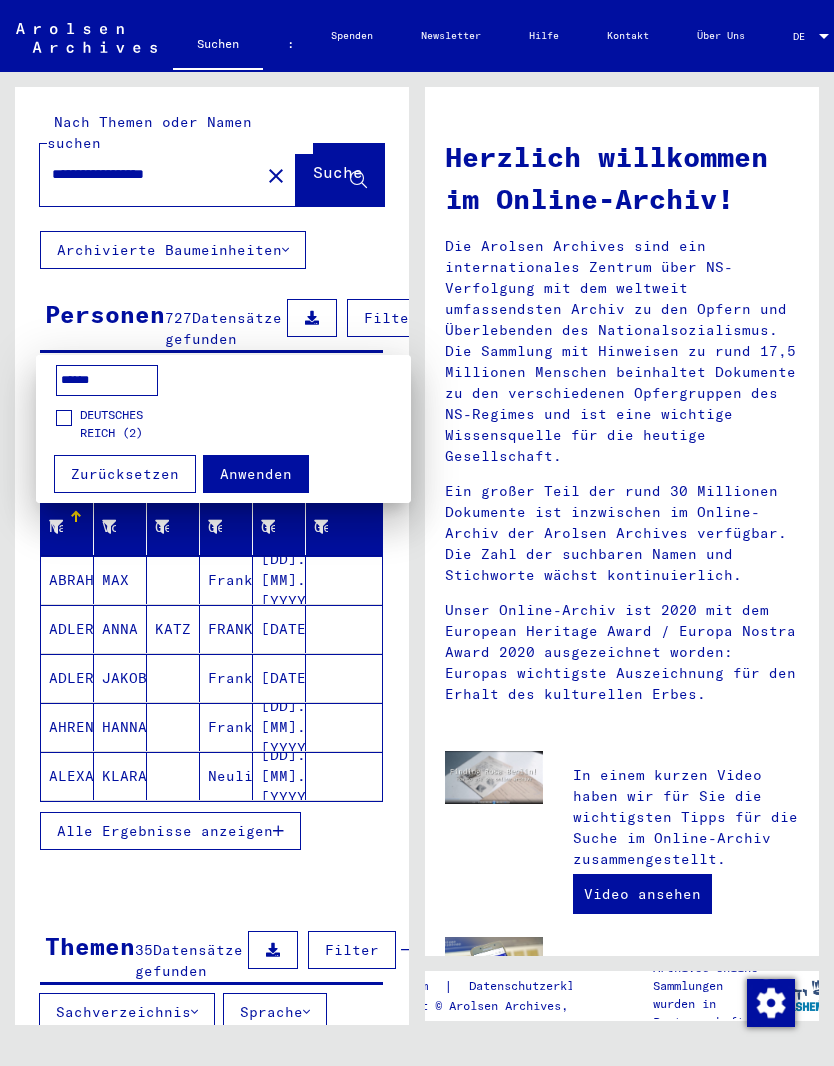 type on "*******" 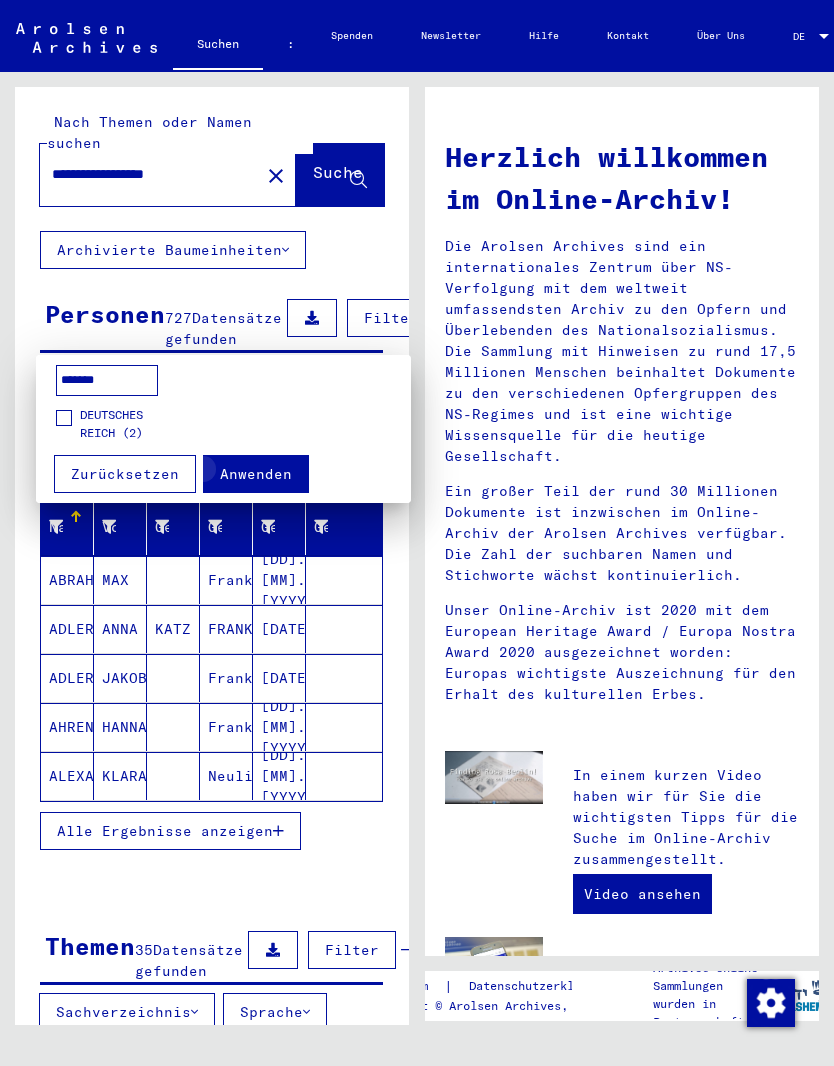 click on "Anwenden" at bounding box center (256, 474) 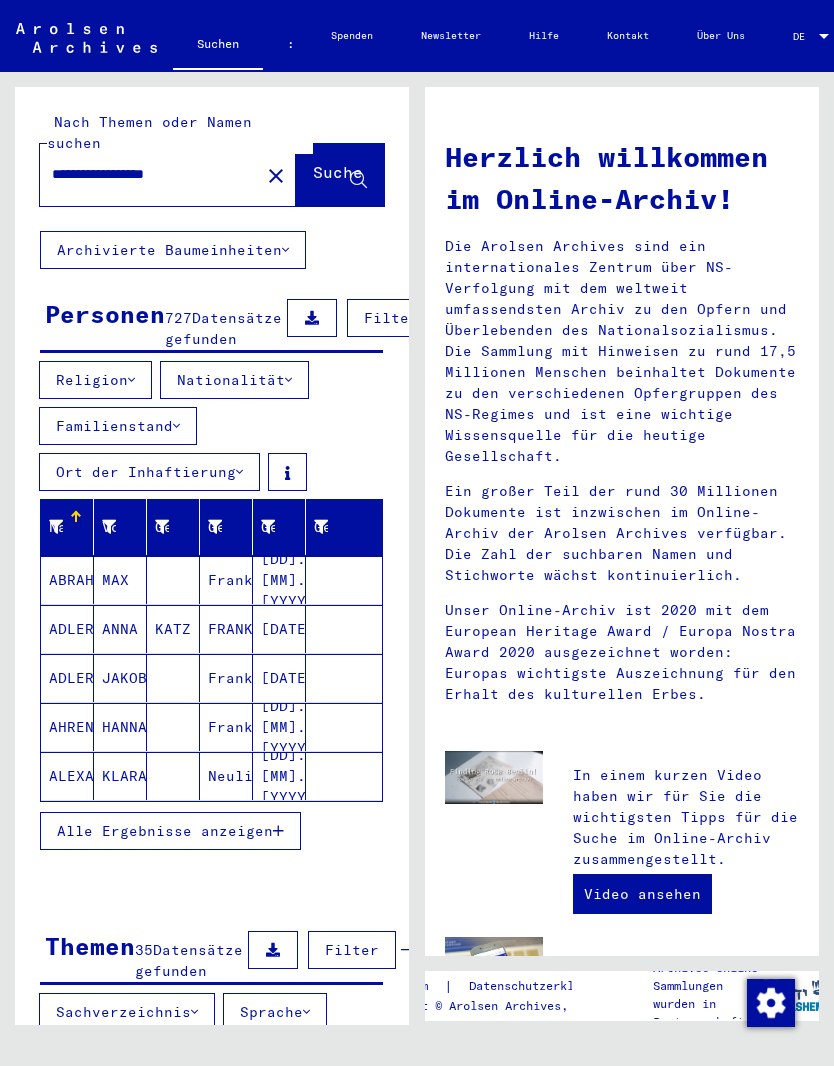 click on "Familienstand" at bounding box center (114, 426) 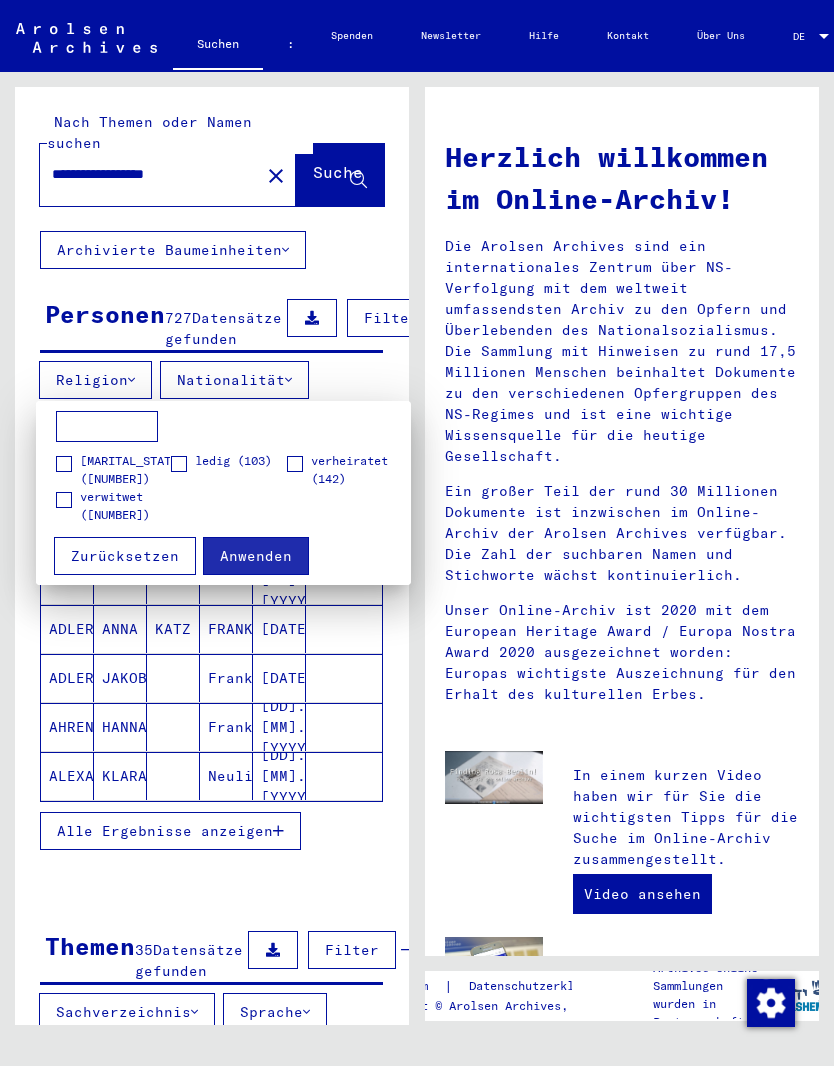 click on "verheiratet (142)" at bounding box center [349, 469] 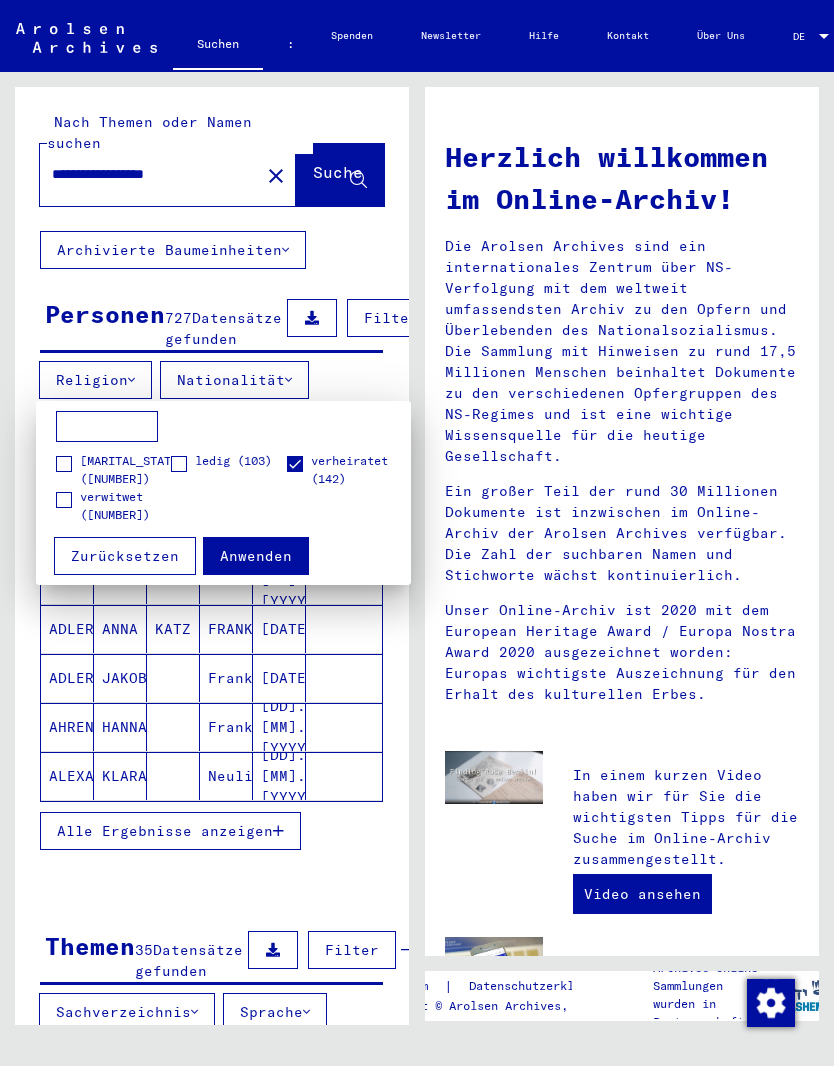 click on "Anwenden" at bounding box center (256, 556) 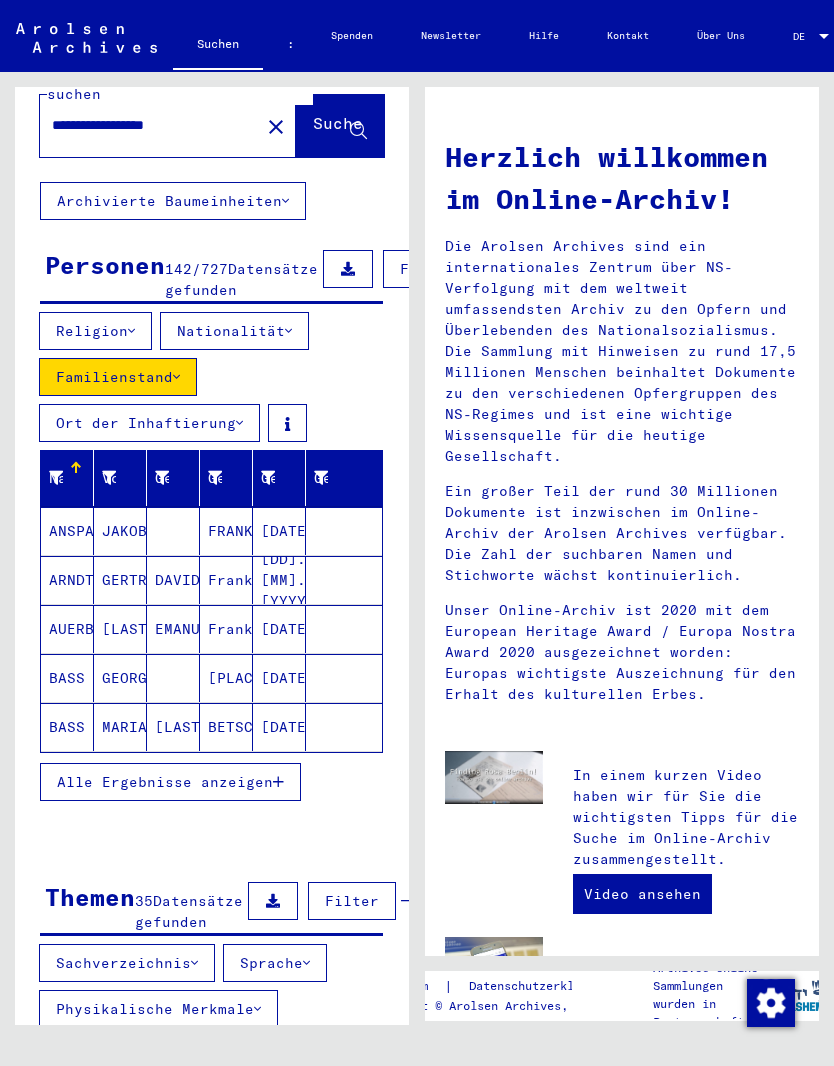 scroll, scrollTop: 48, scrollLeft: 0, axis: vertical 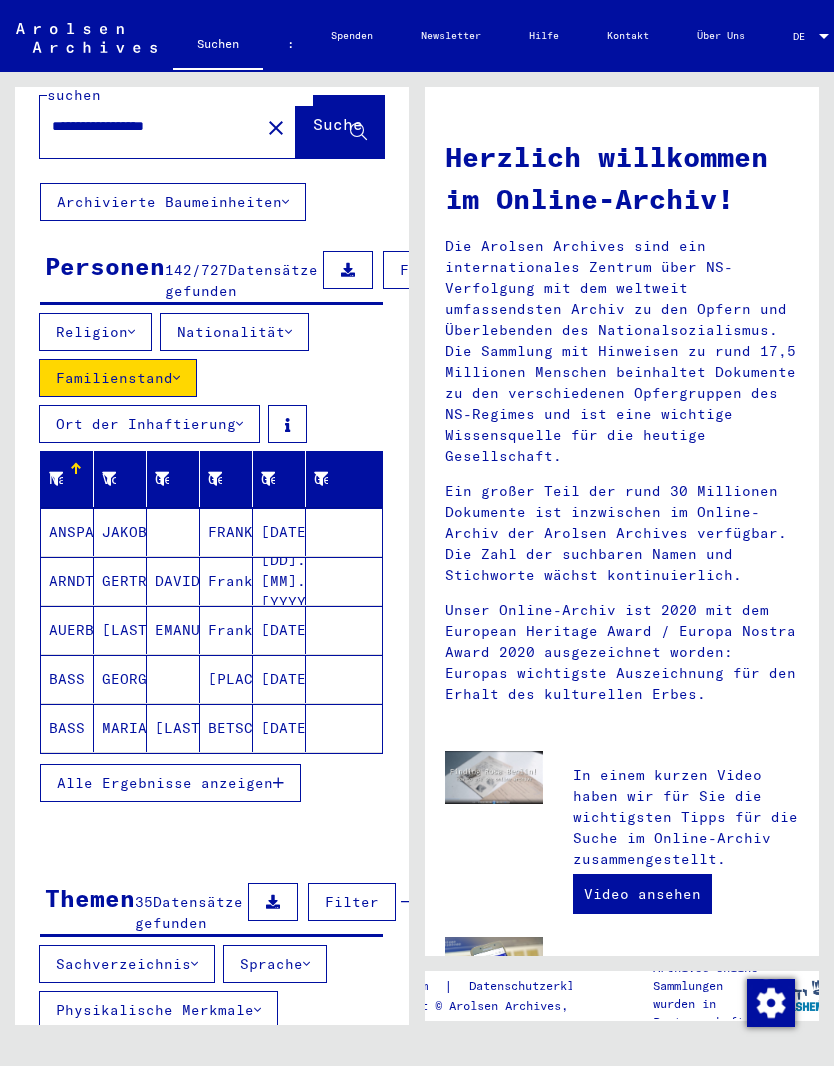click on "Alle Ergebnisse anzeigen" at bounding box center (170, 783) 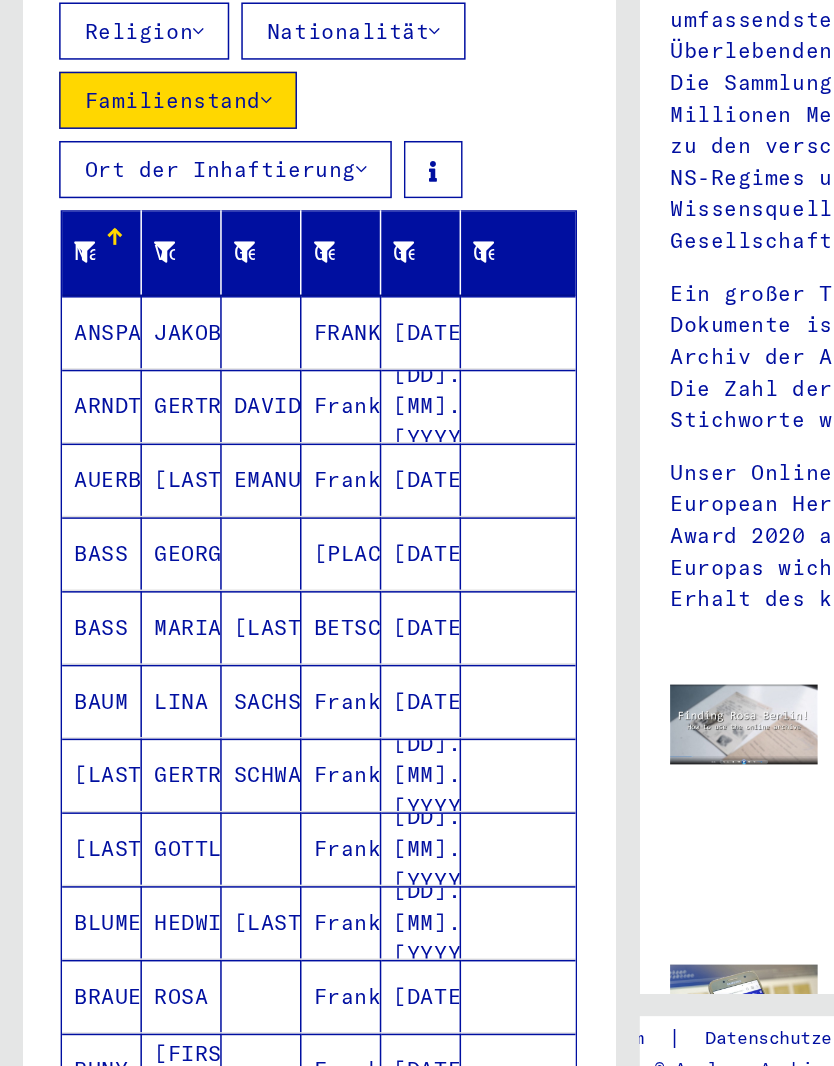 scroll, scrollTop: 65, scrollLeft: 0, axis: vertical 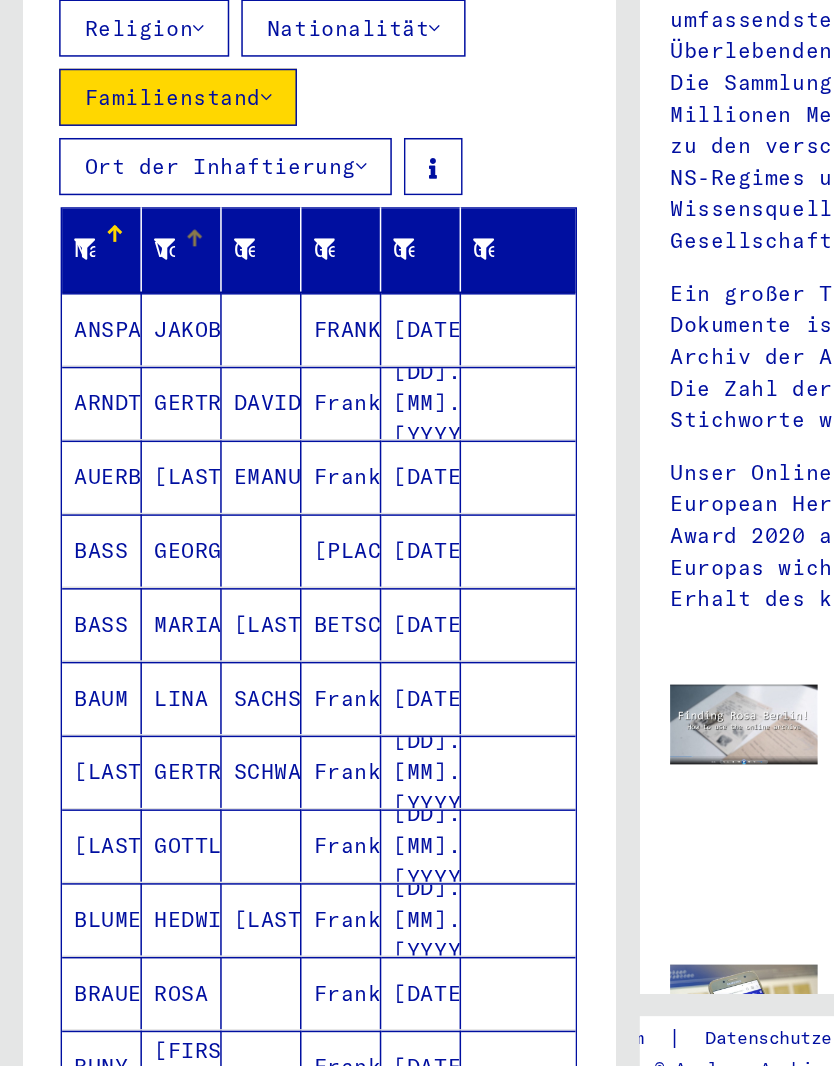 click on "Vorname" at bounding box center (124, 462) 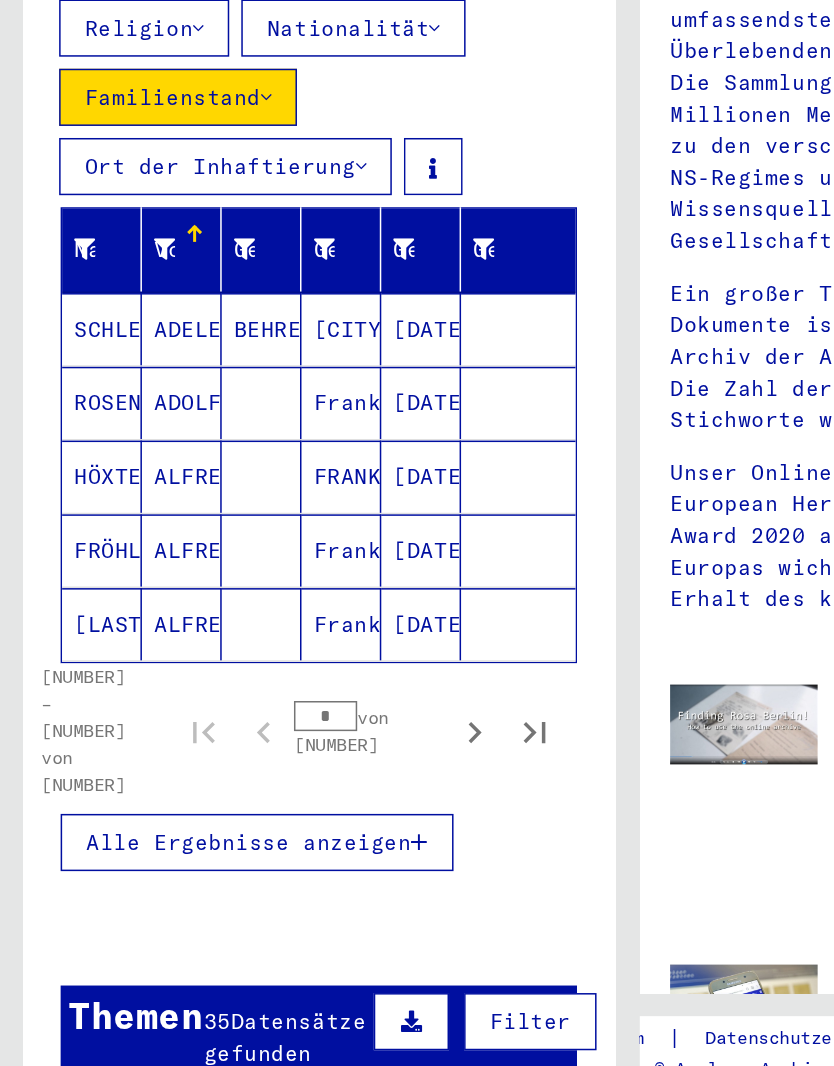 click 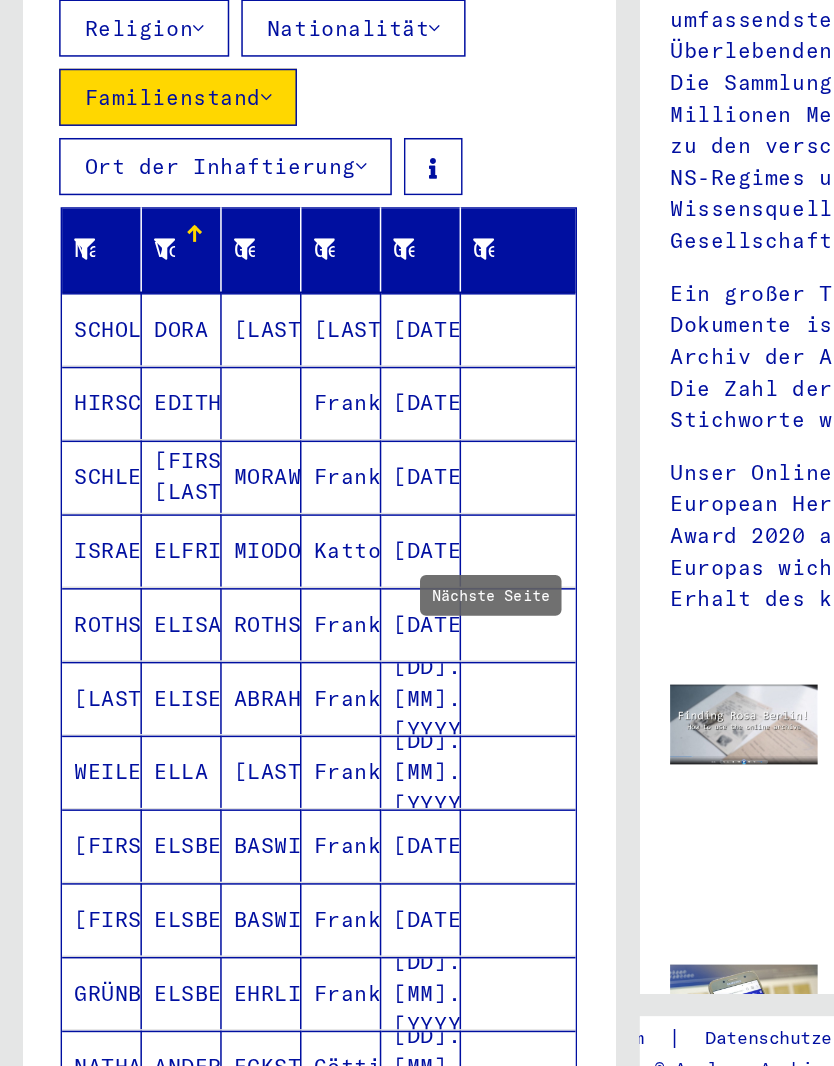 click at bounding box center (344, 760) 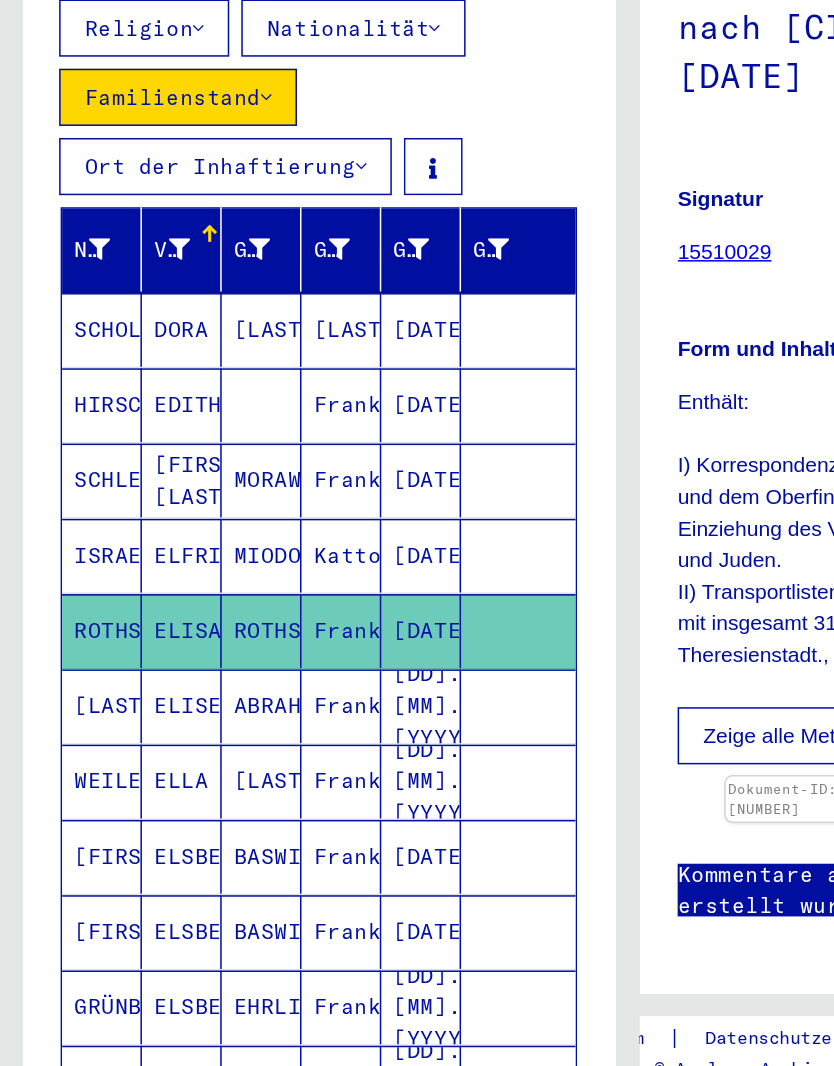 scroll, scrollTop: 0, scrollLeft: 0, axis: both 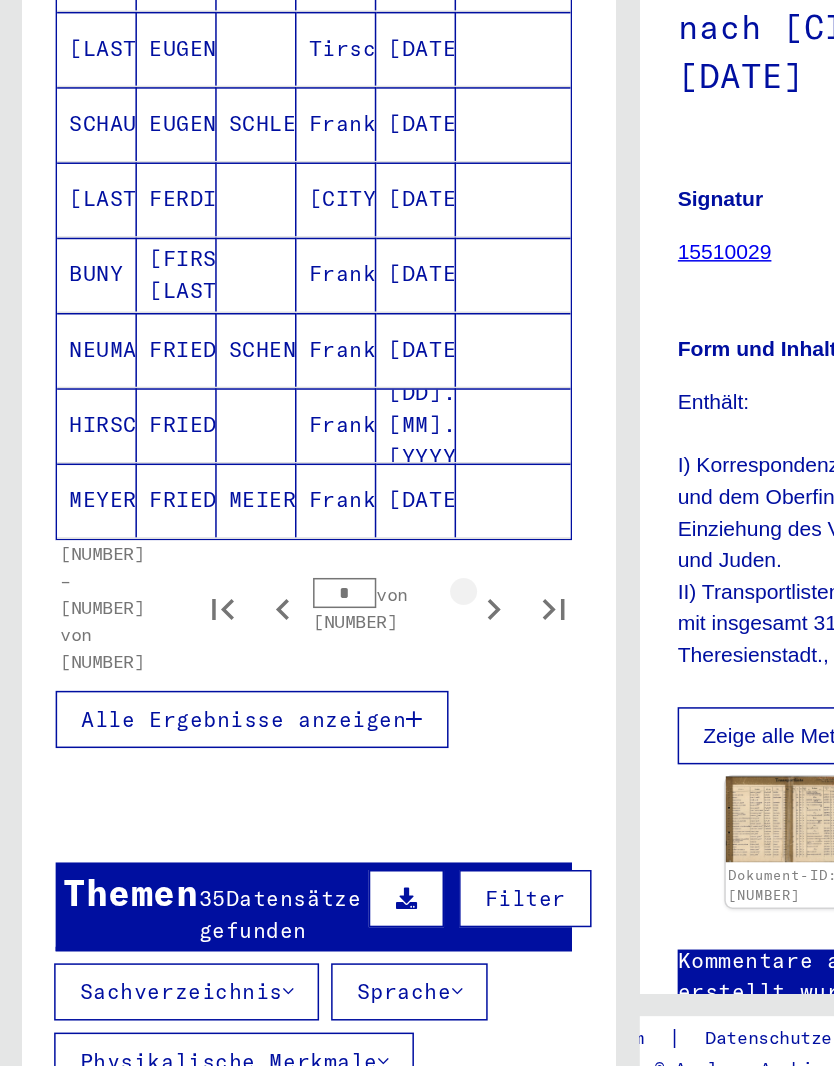 click 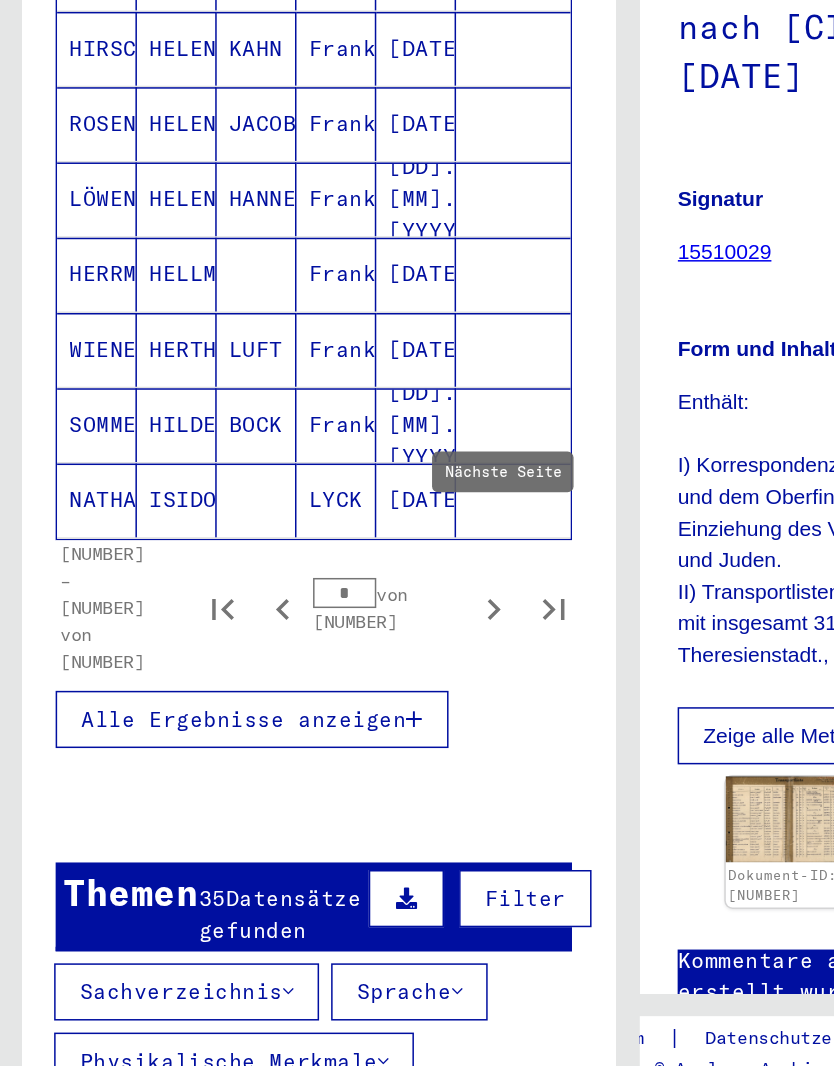 click 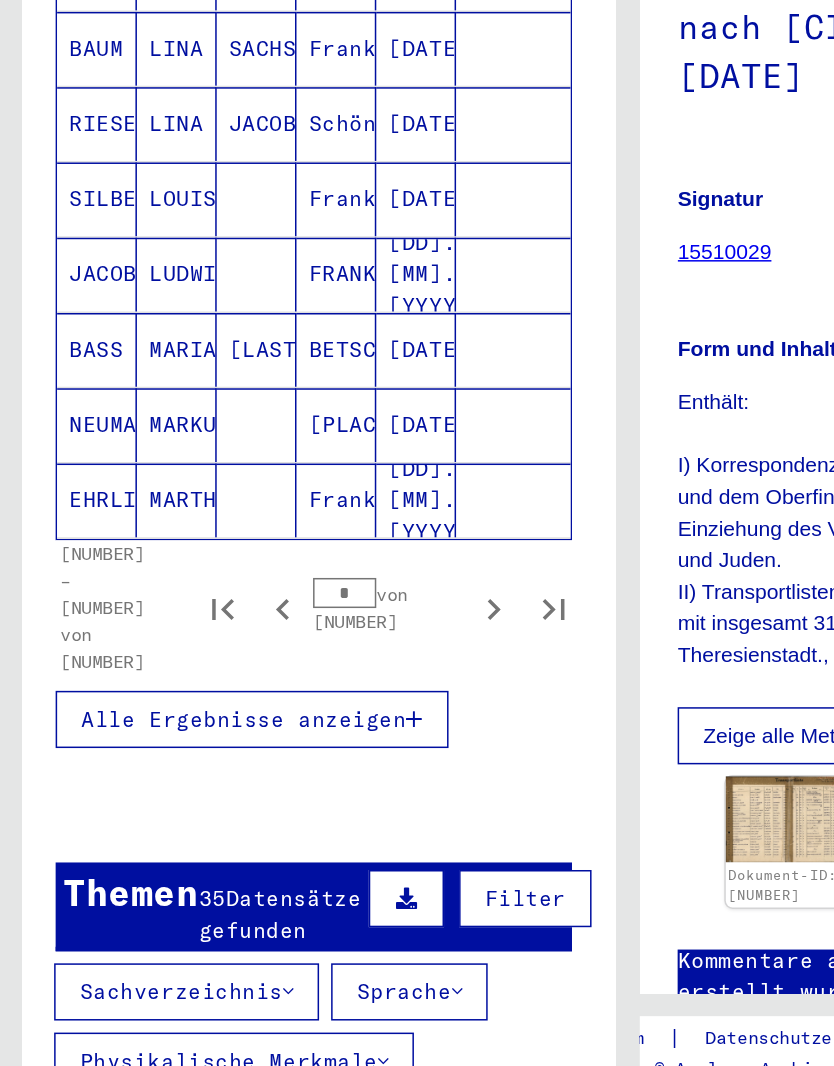 click on "[NUMBER] - [NUMBER] von [NUMBER] * von [NUMBER]" at bounding box center (202, 700) 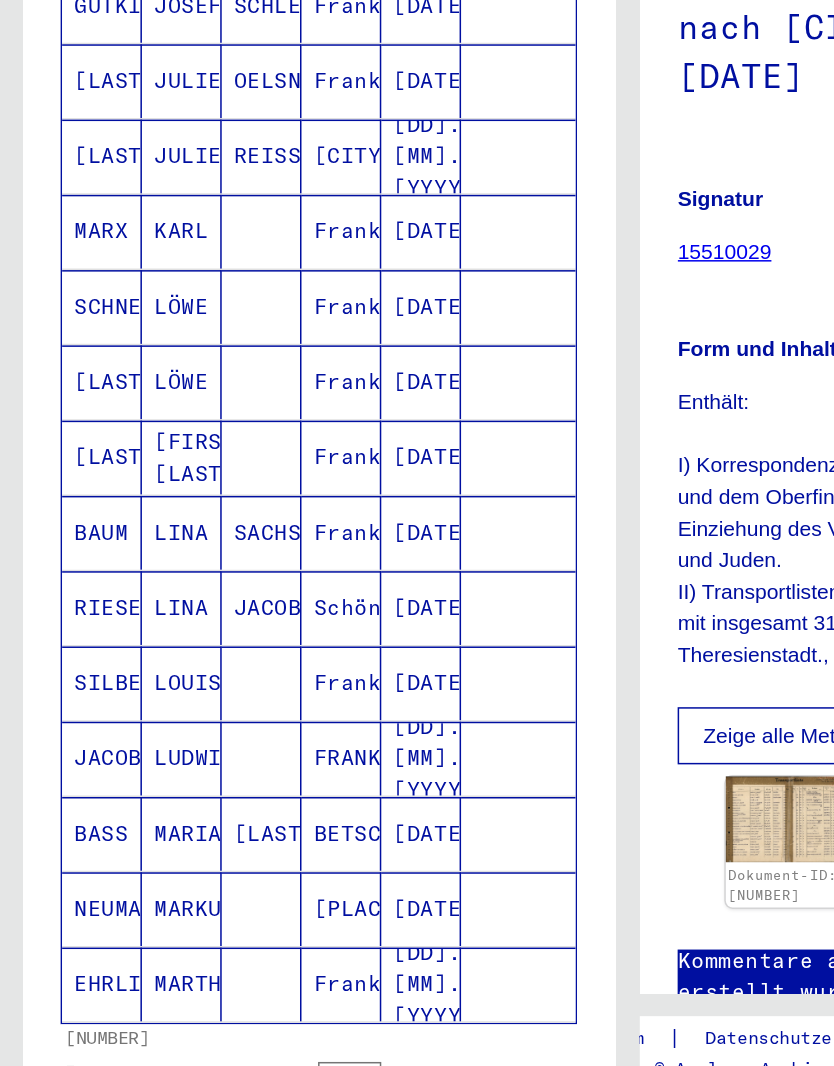 scroll, scrollTop: 830, scrollLeft: 0, axis: vertical 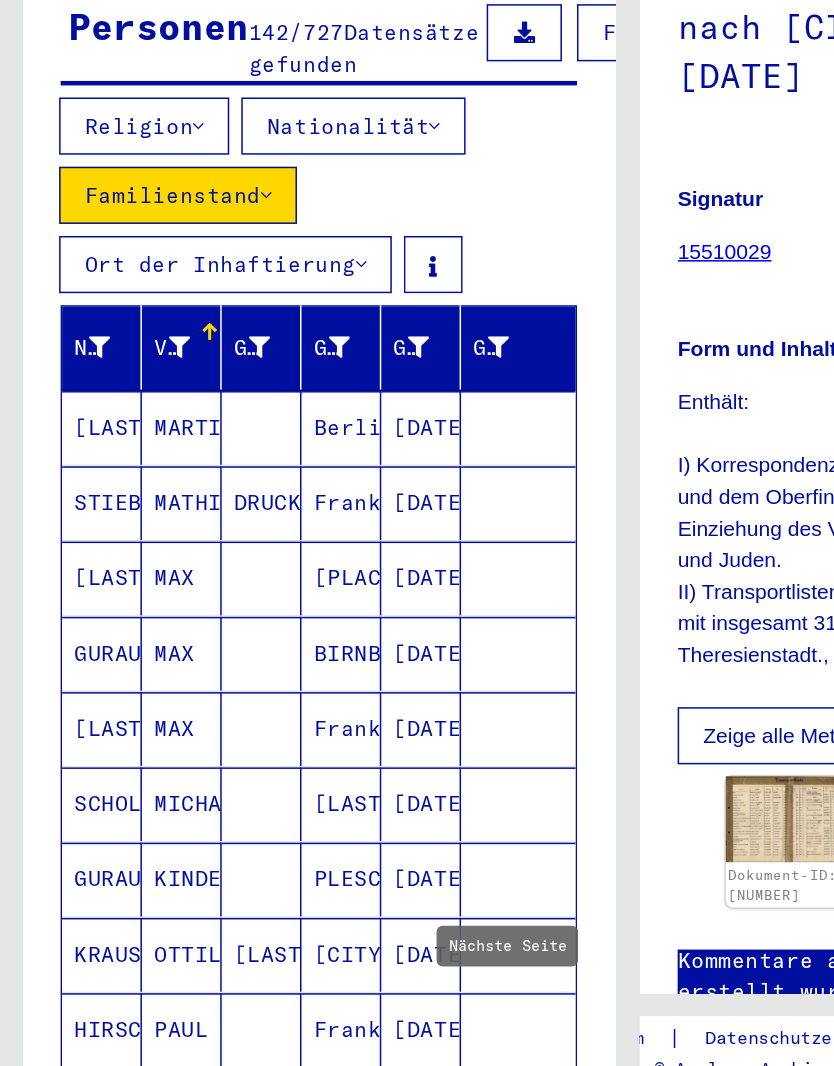 click at bounding box center (66, 527) 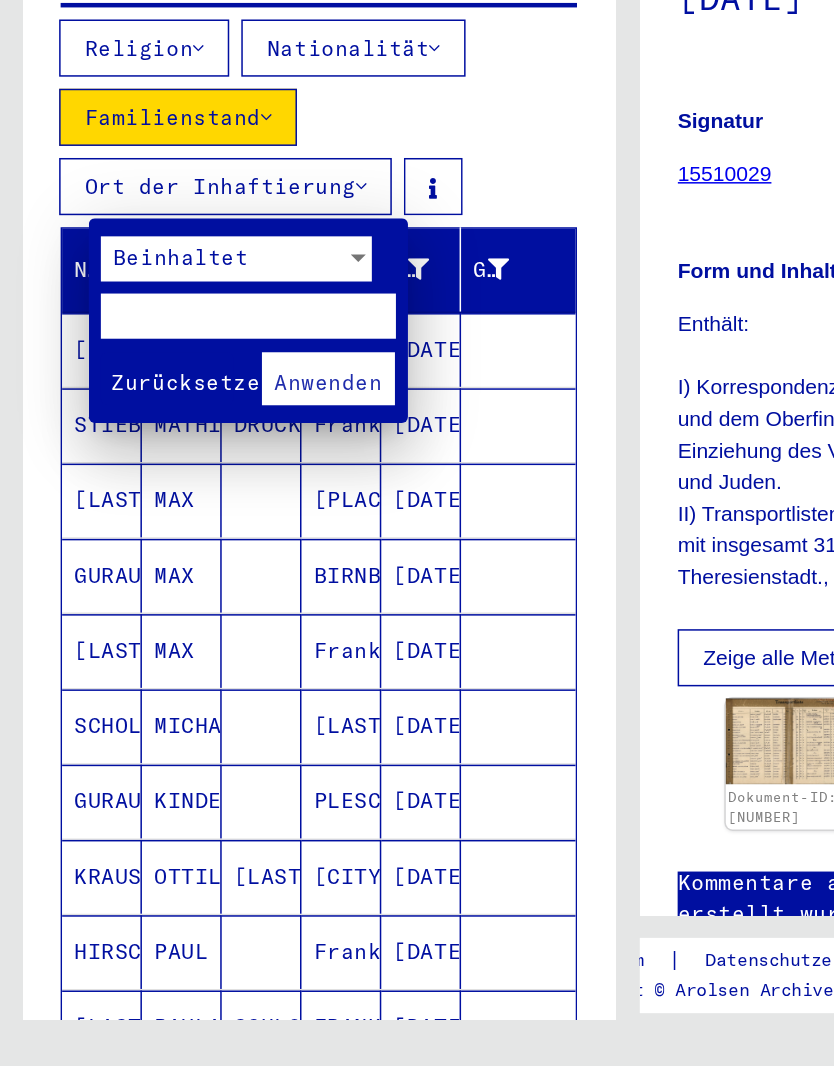 click on "Anwenden" at bounding box center (218, 306) 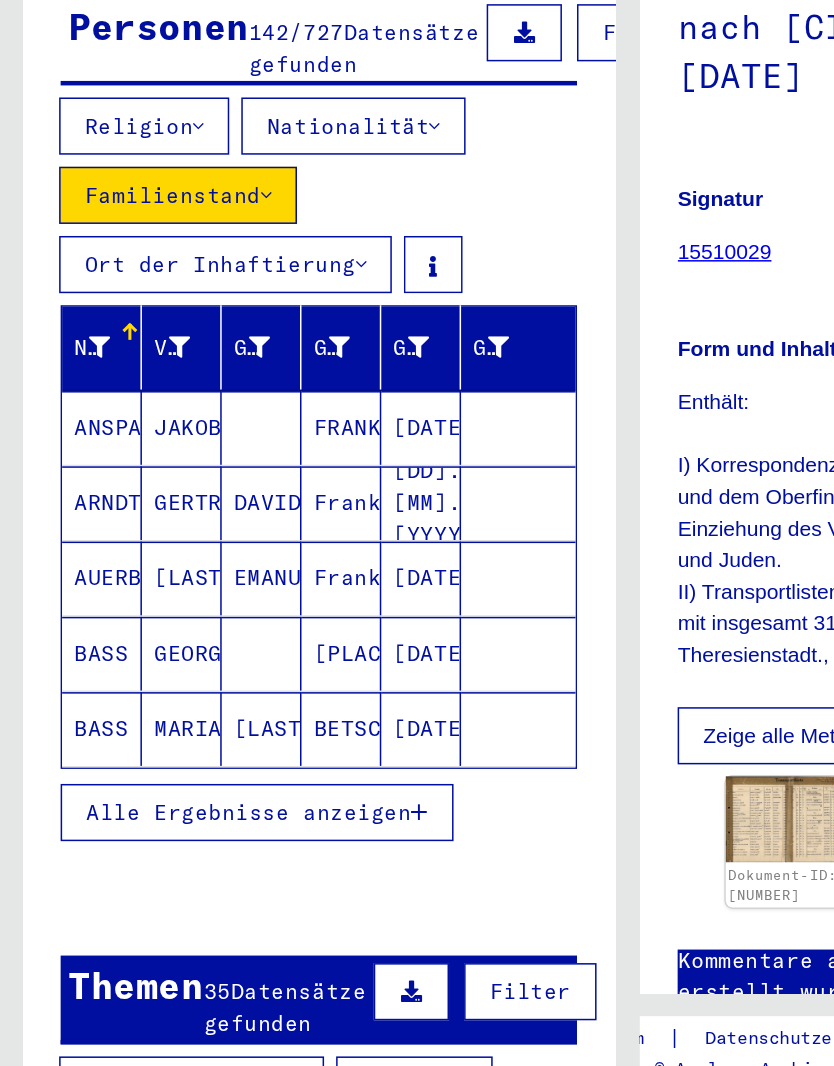 click on "Familienstand" at bounding box center [118, 426] 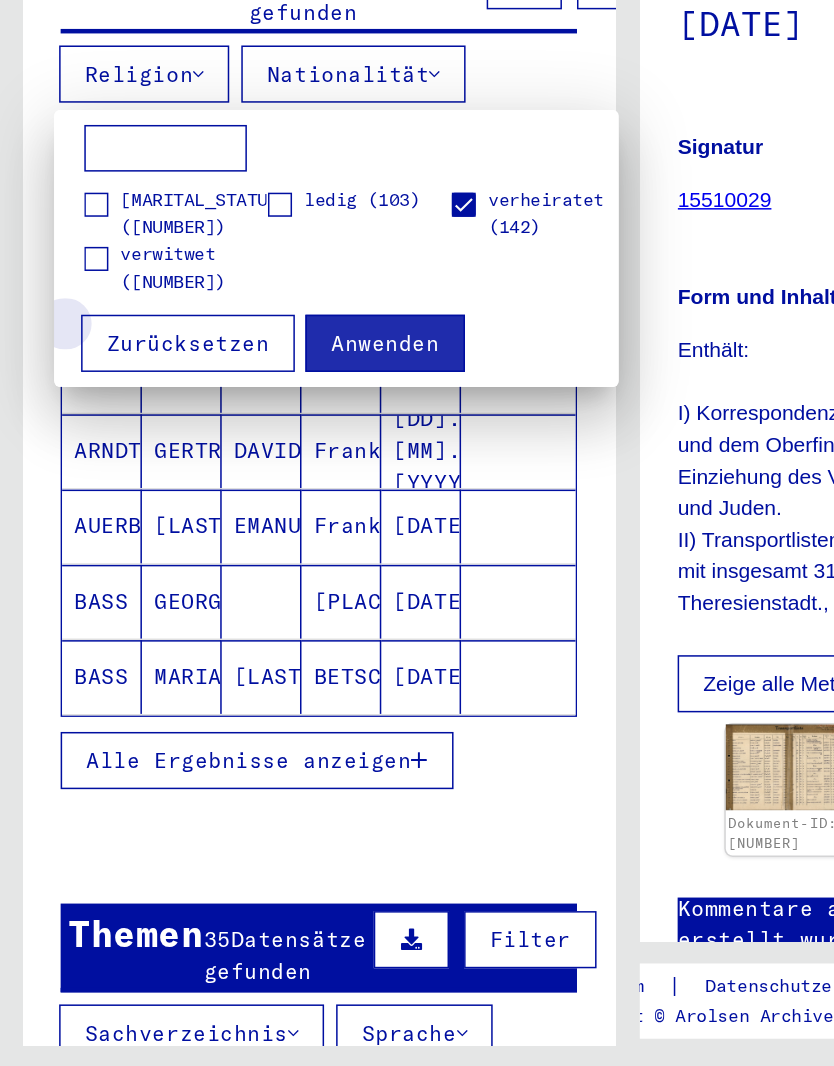 click on "Zurücksetzen" at bounding box center (125, 263) 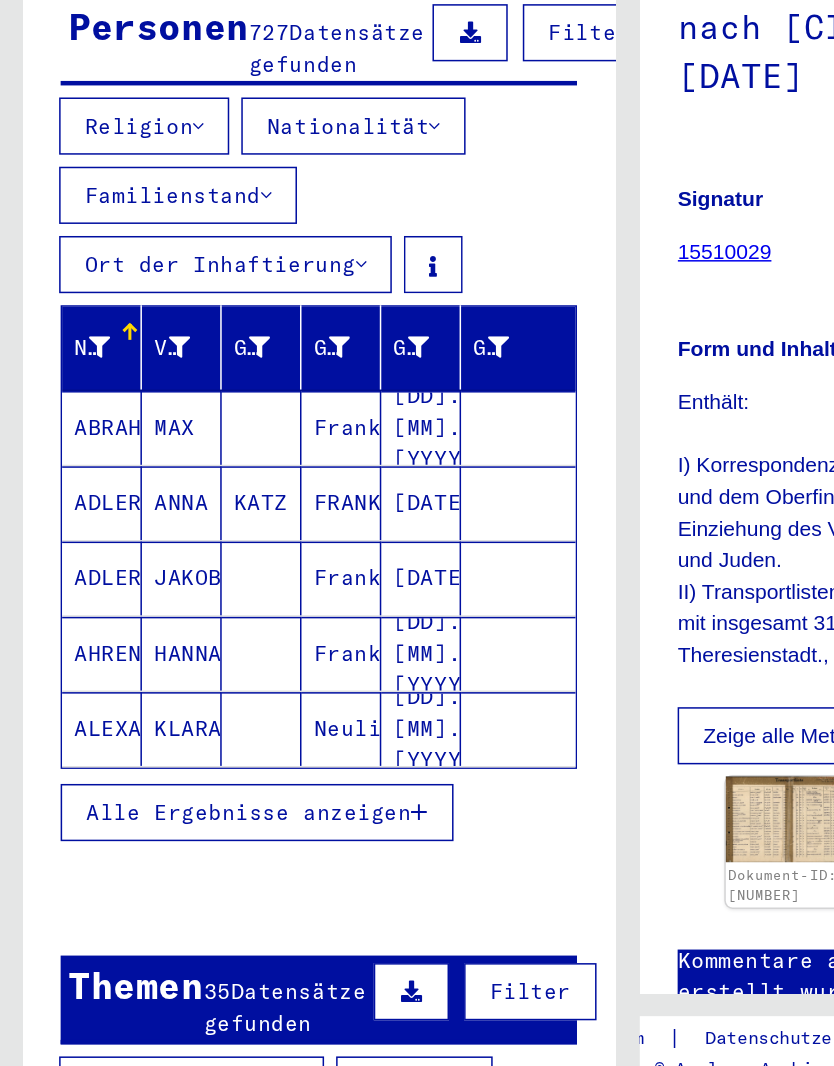 scroll, scrollTop: 0, scrollLeft: 0, axis: both 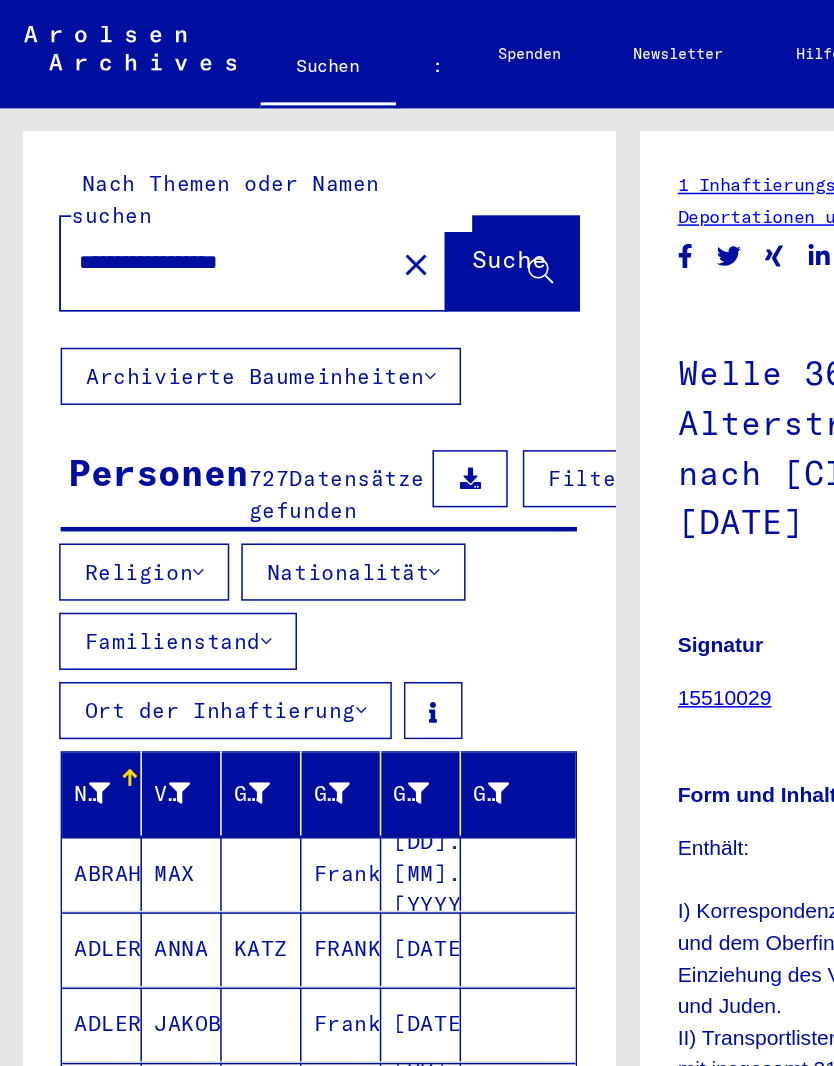 click on "Filter" at bounding box center [391, 318] 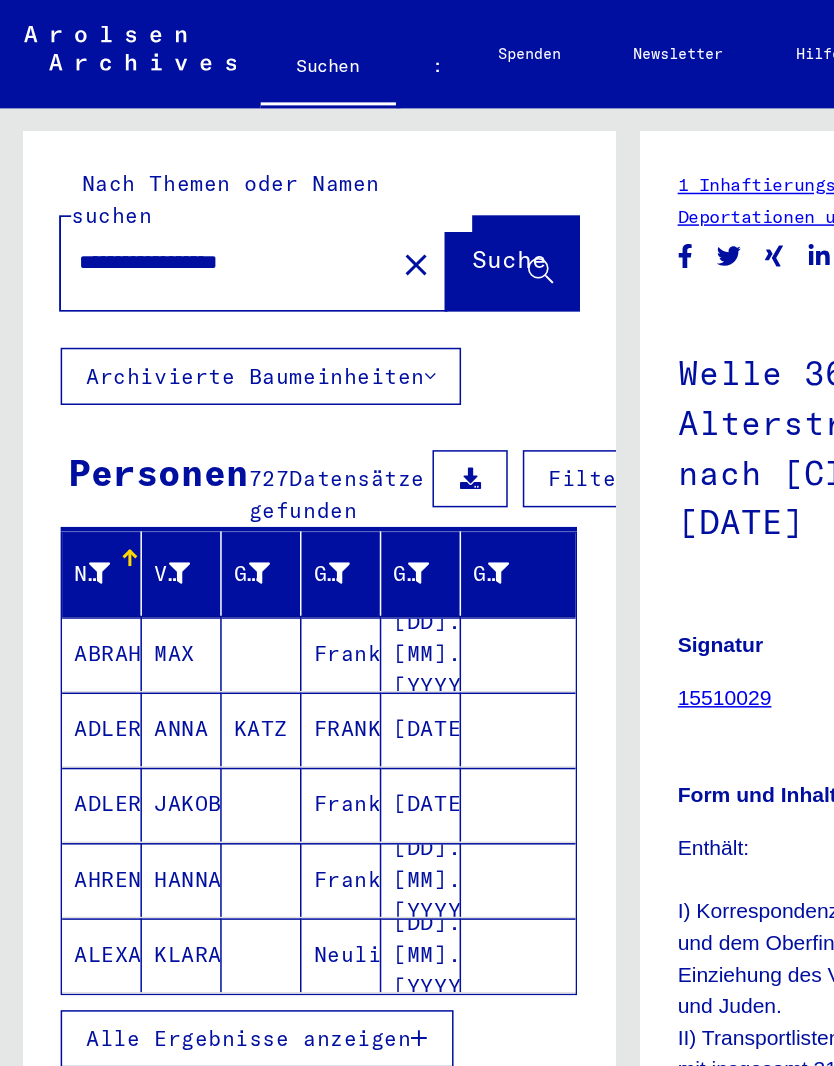 scroll, scrollTop: 0, scrollLeft: 0, axis: both 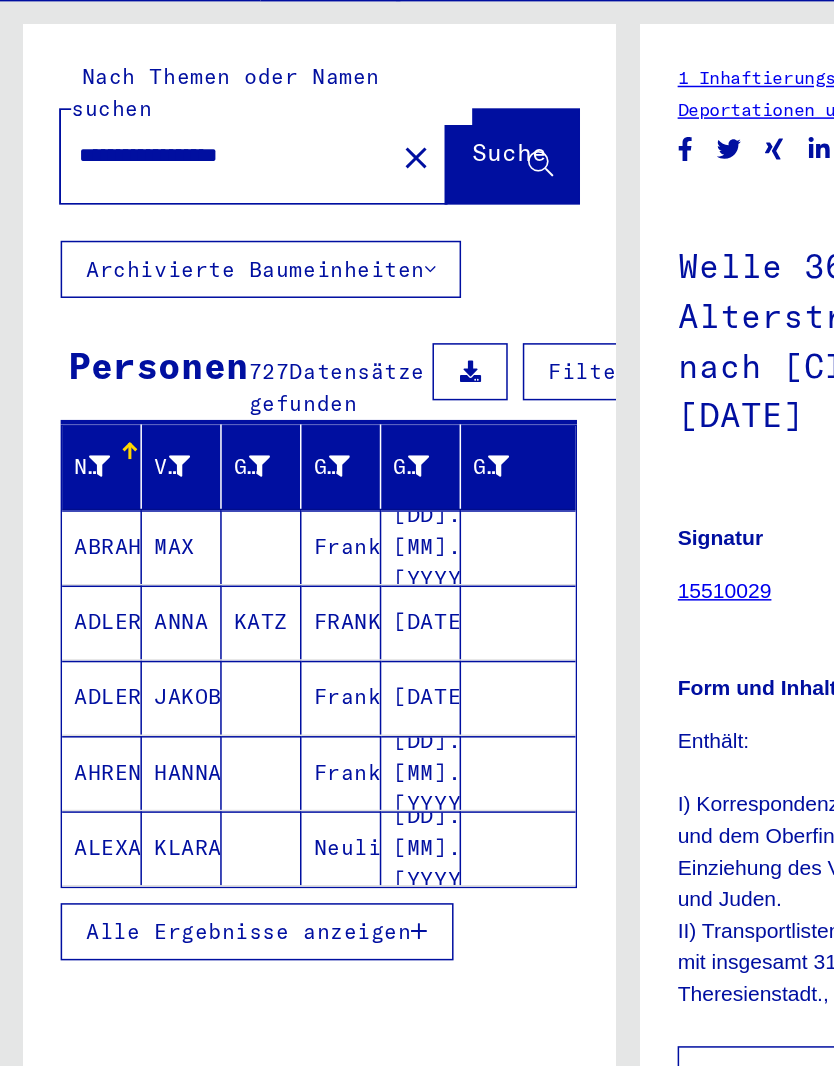 click at bounding box center [172, 381] 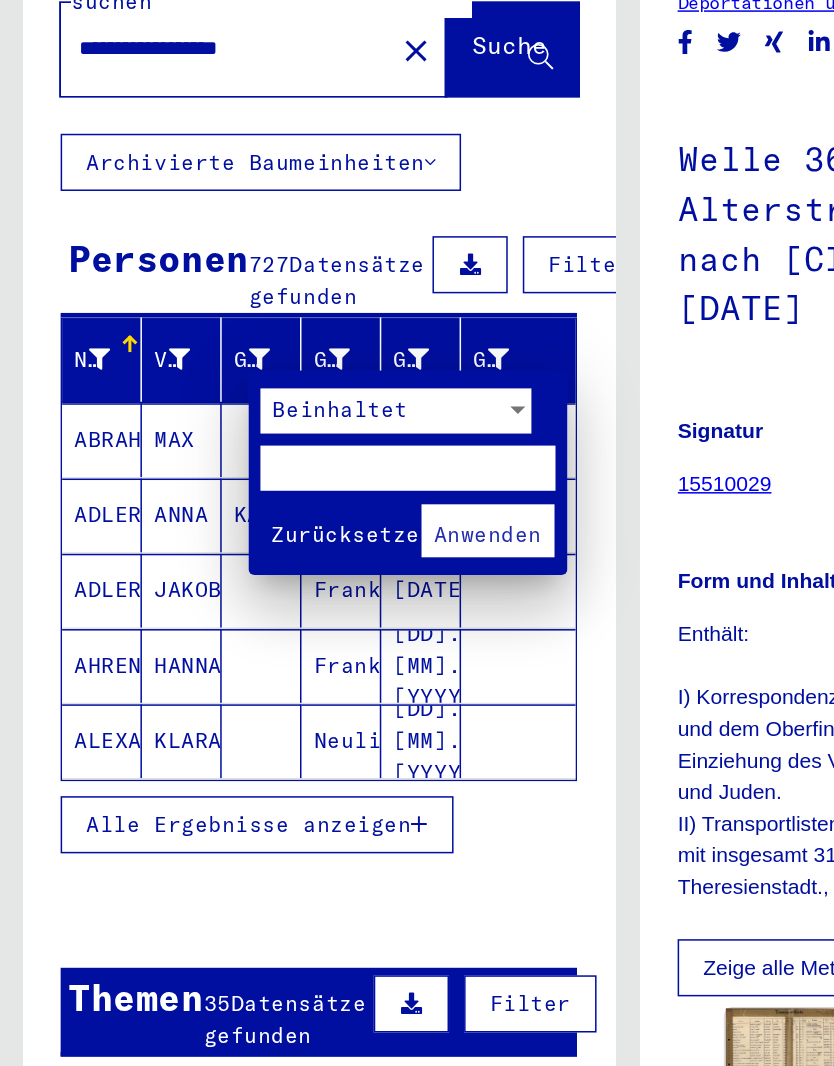 click at bounding box center [271, 382] 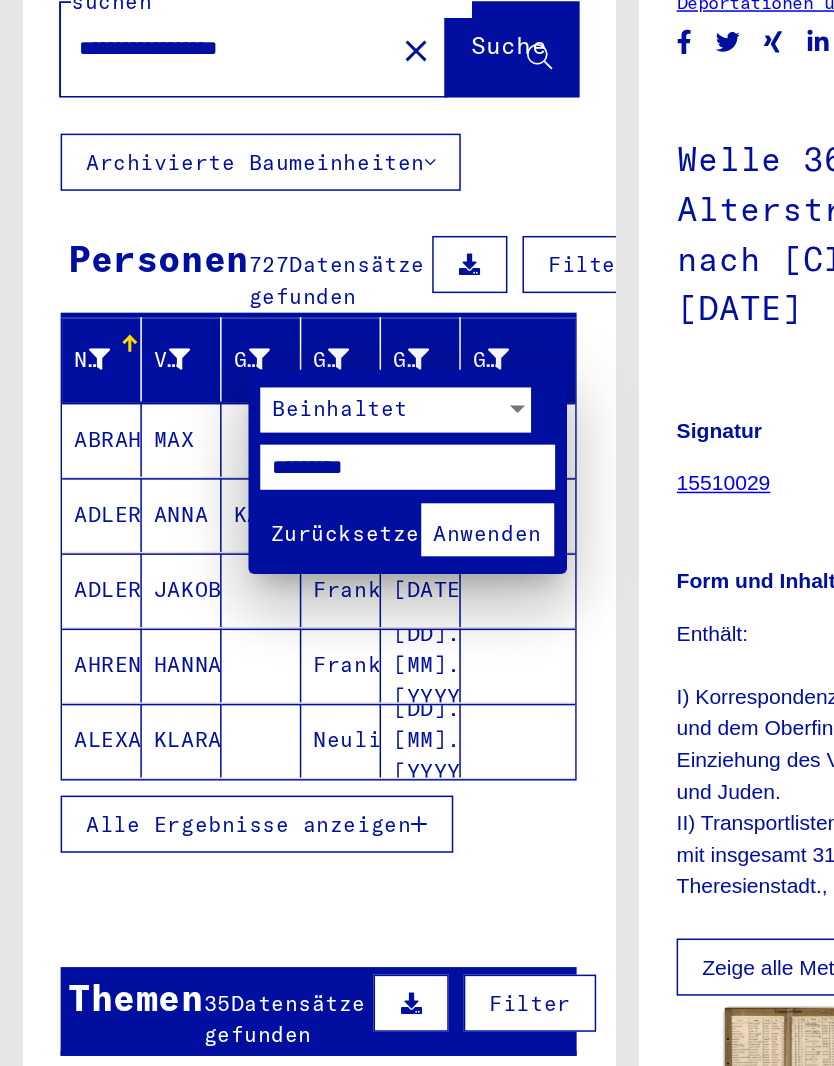 type on "*********" 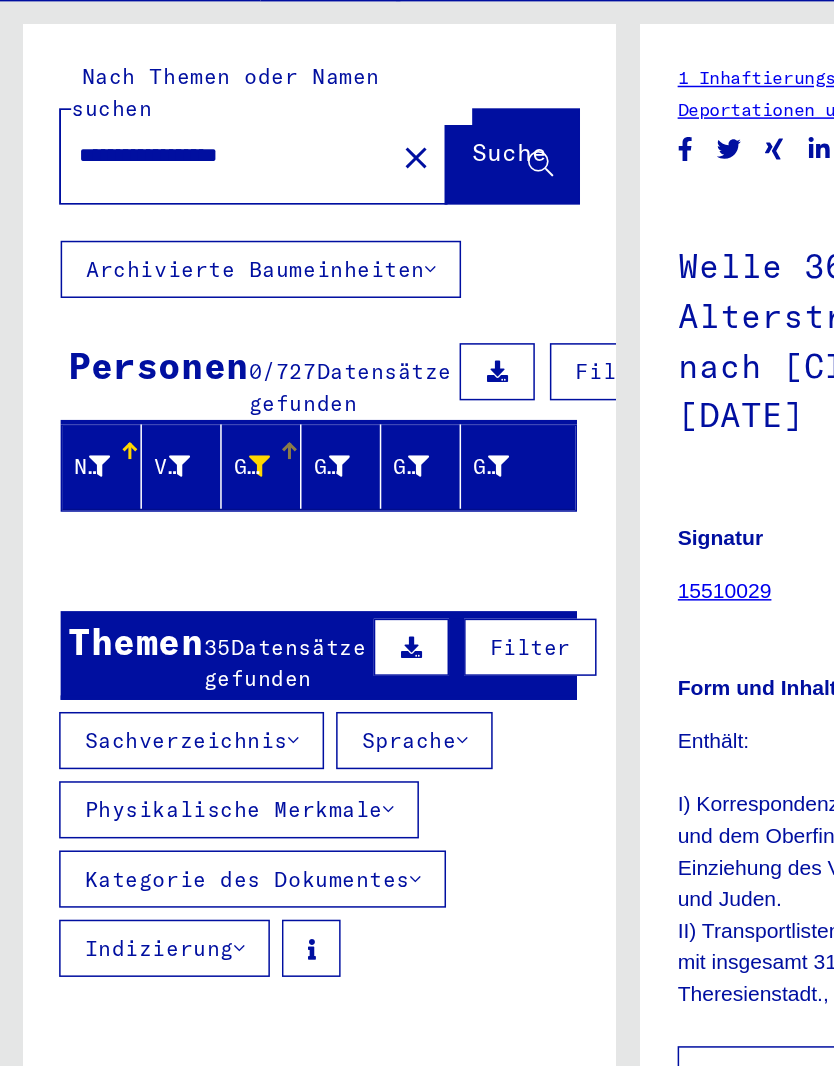 scroll, scrollTop: 0, scrollLeft: 0, axis: both 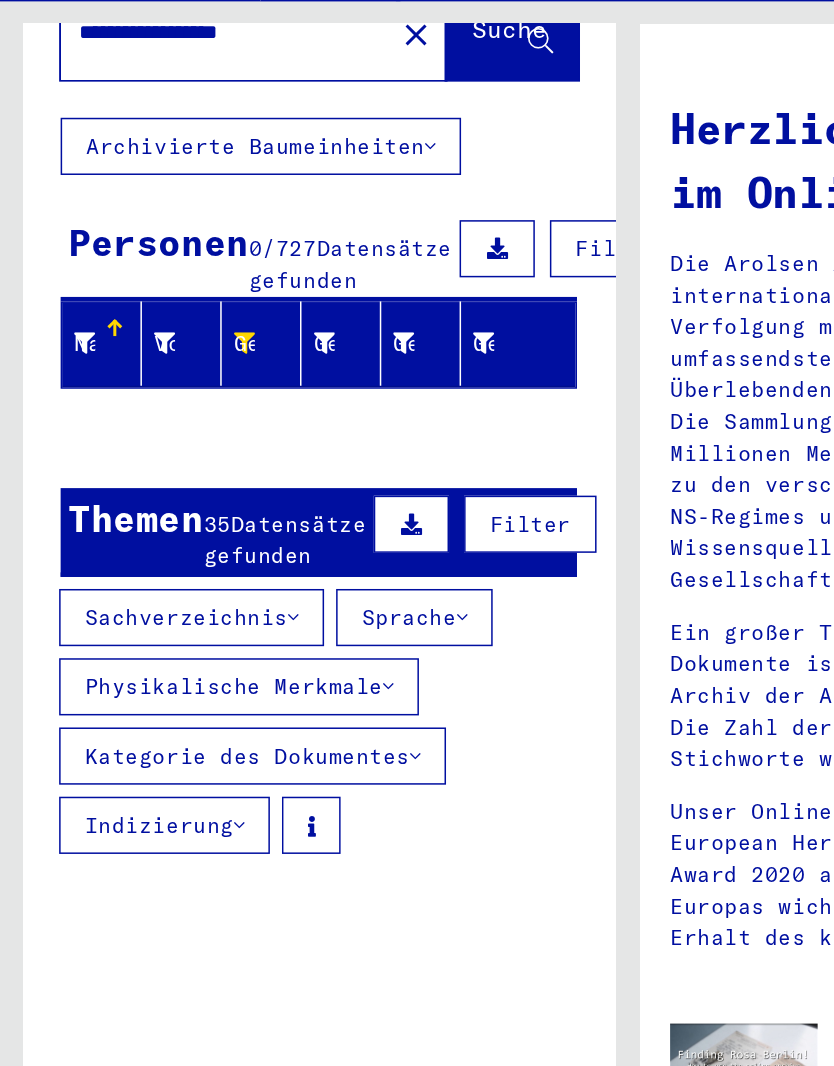 click on "Geburtsname" at bounding box center [177, 299] 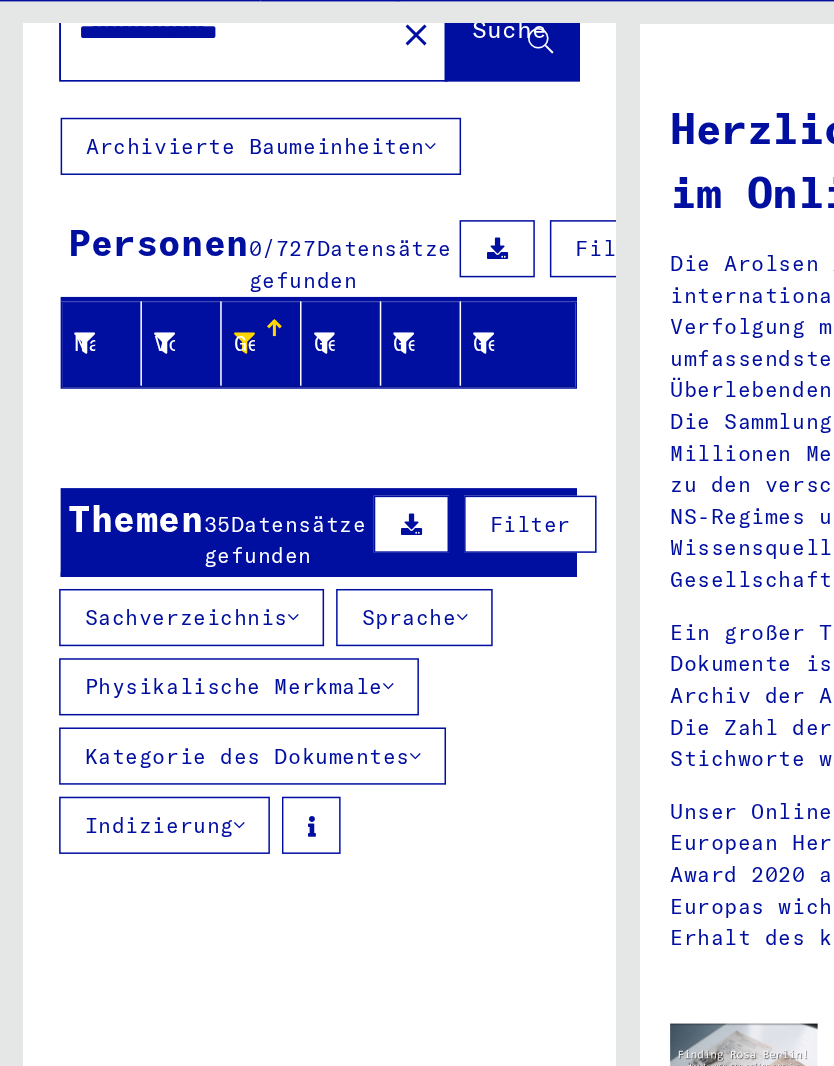 click on "Geburtsname" at bounding box center [177, 299] 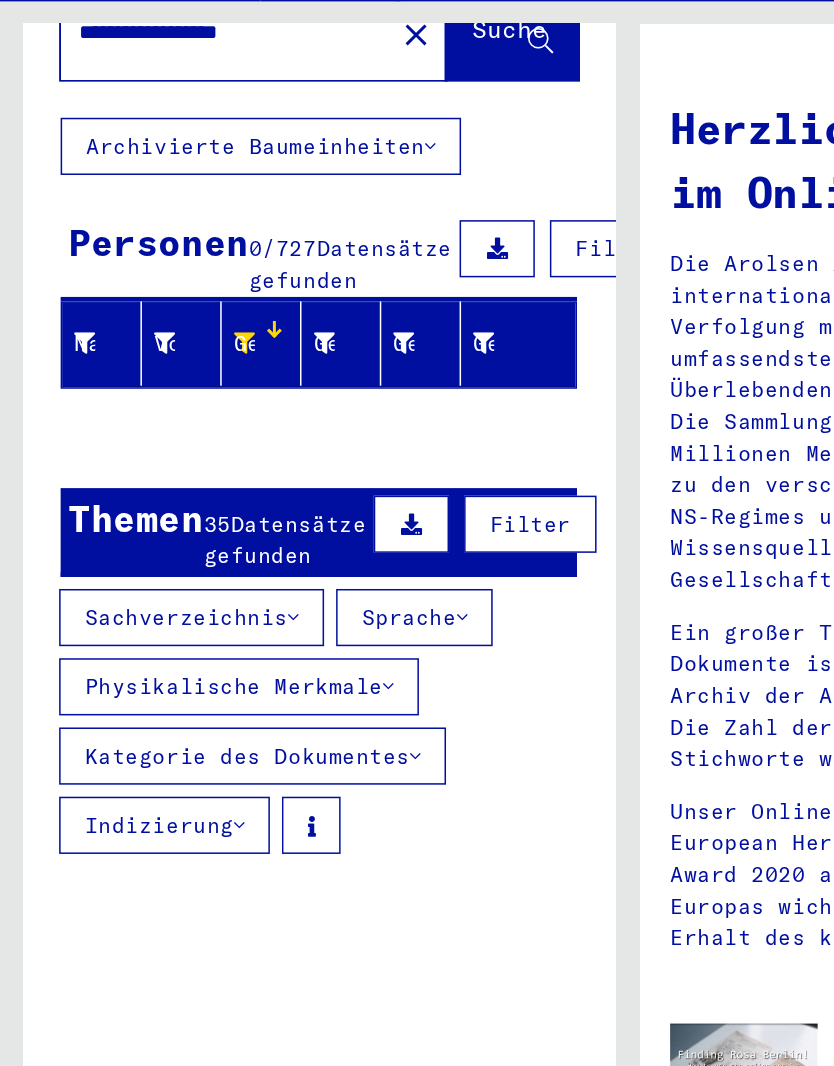 click on "Geburtsname" at bounding box center [177, 299] 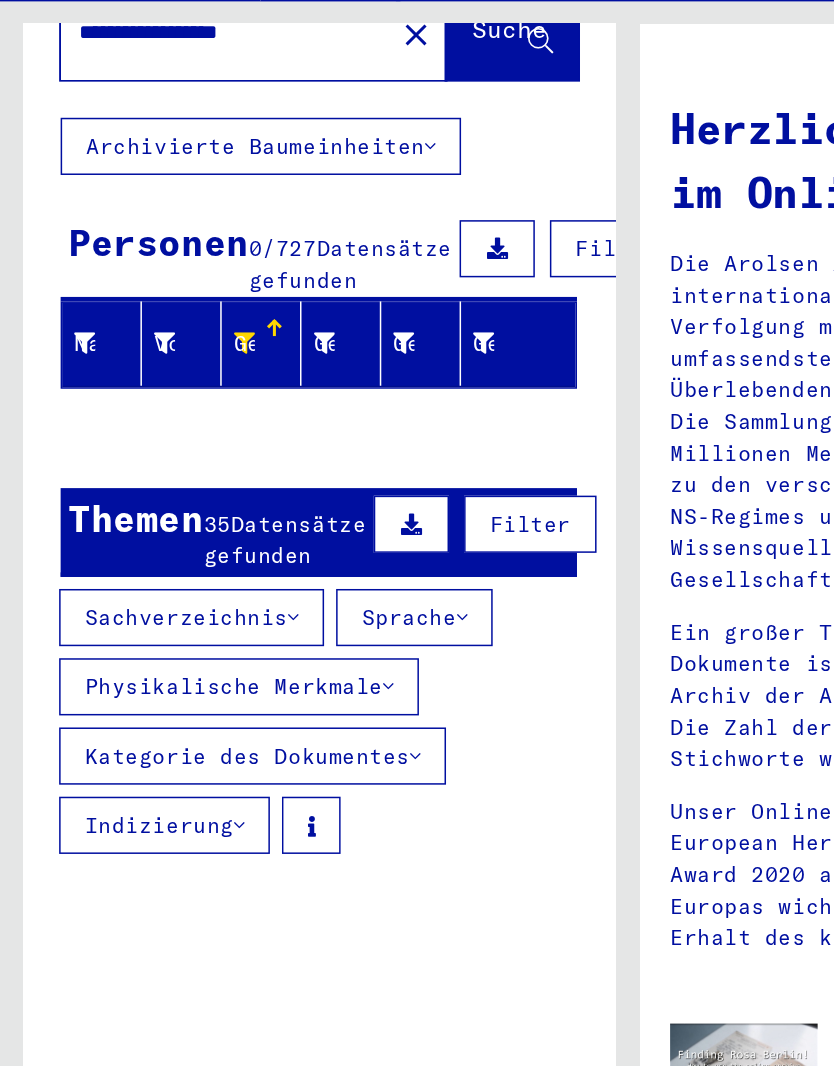 click at bounding box center [182, 289] 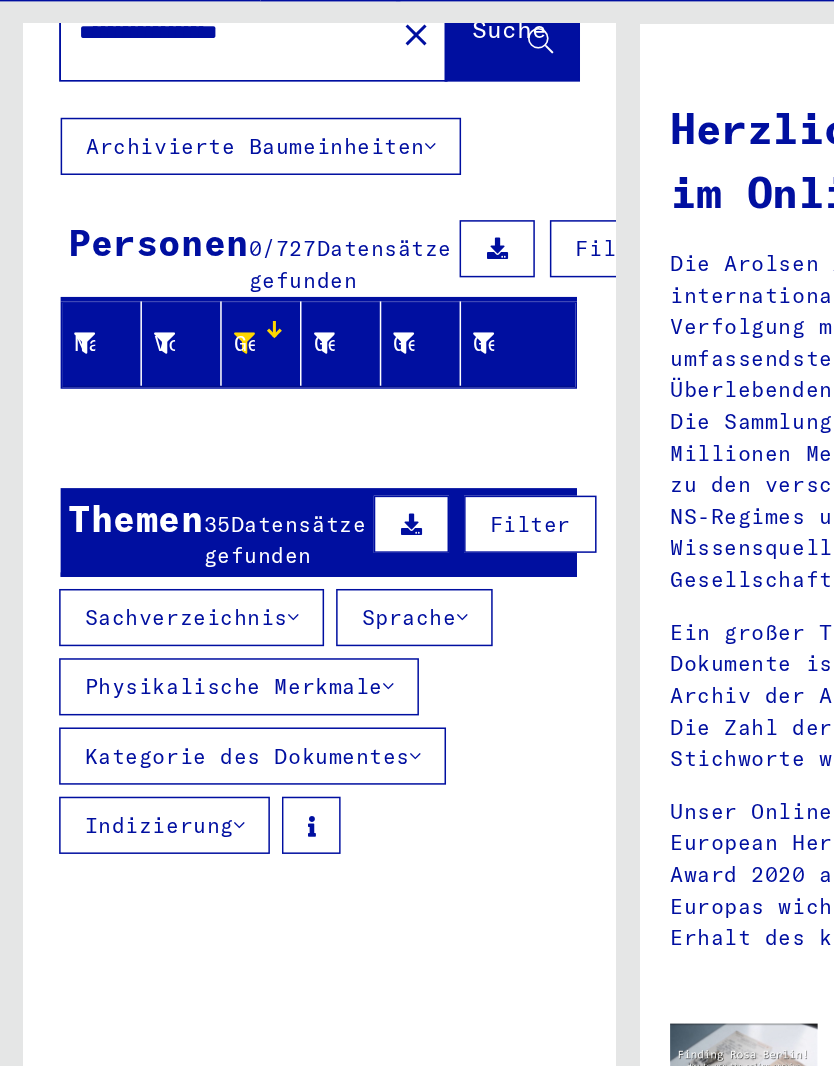 click on "Filter" at bounding box center [409, 236] 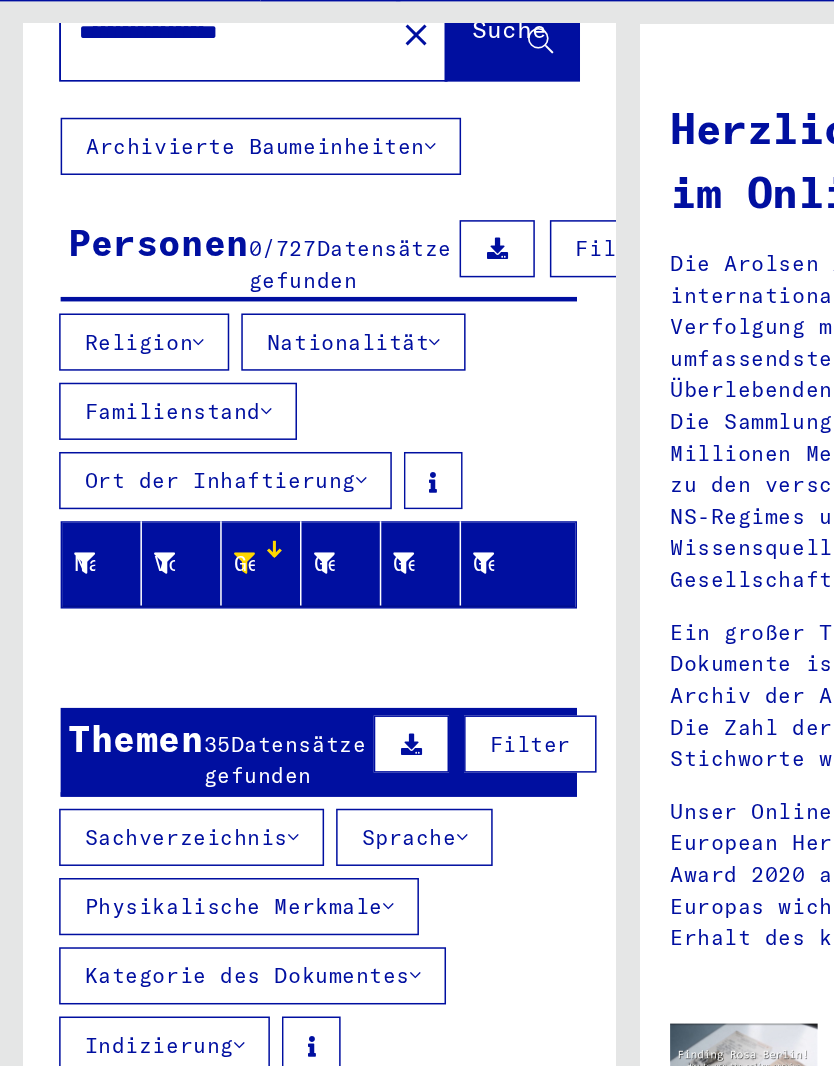 click on "Geburtsname" at bounding box center (177, 445) 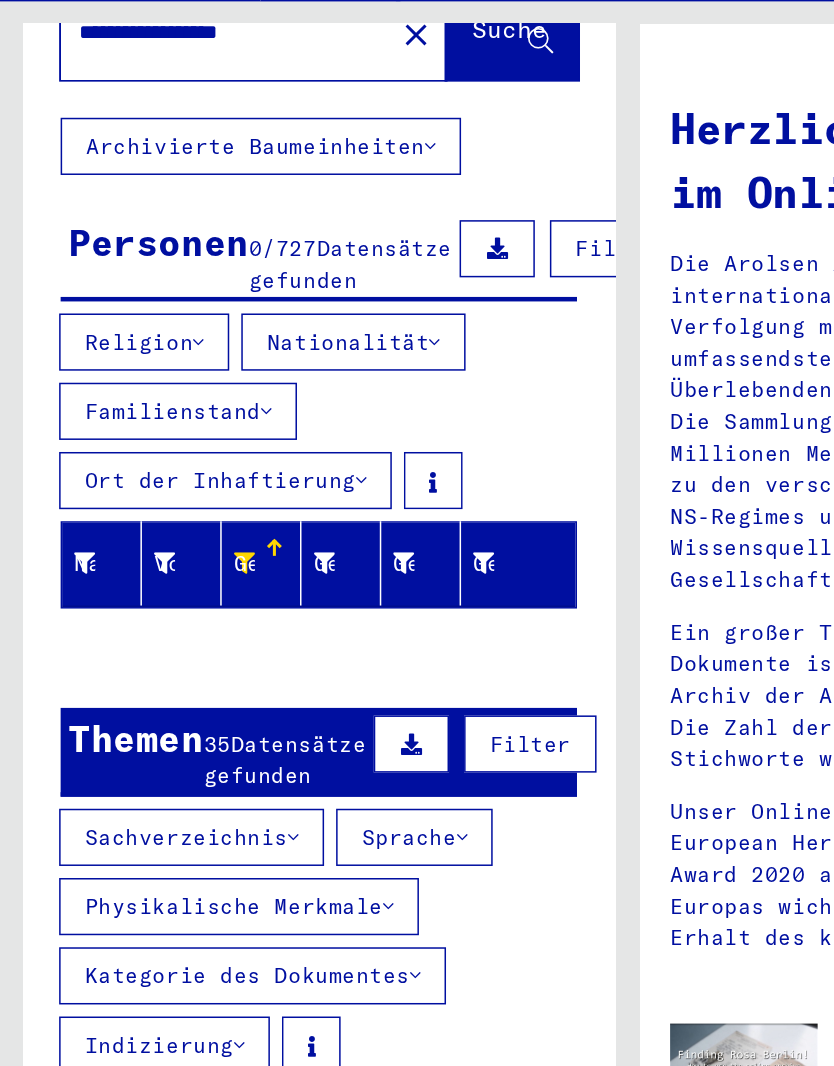 click at bounding box center [162, 445] 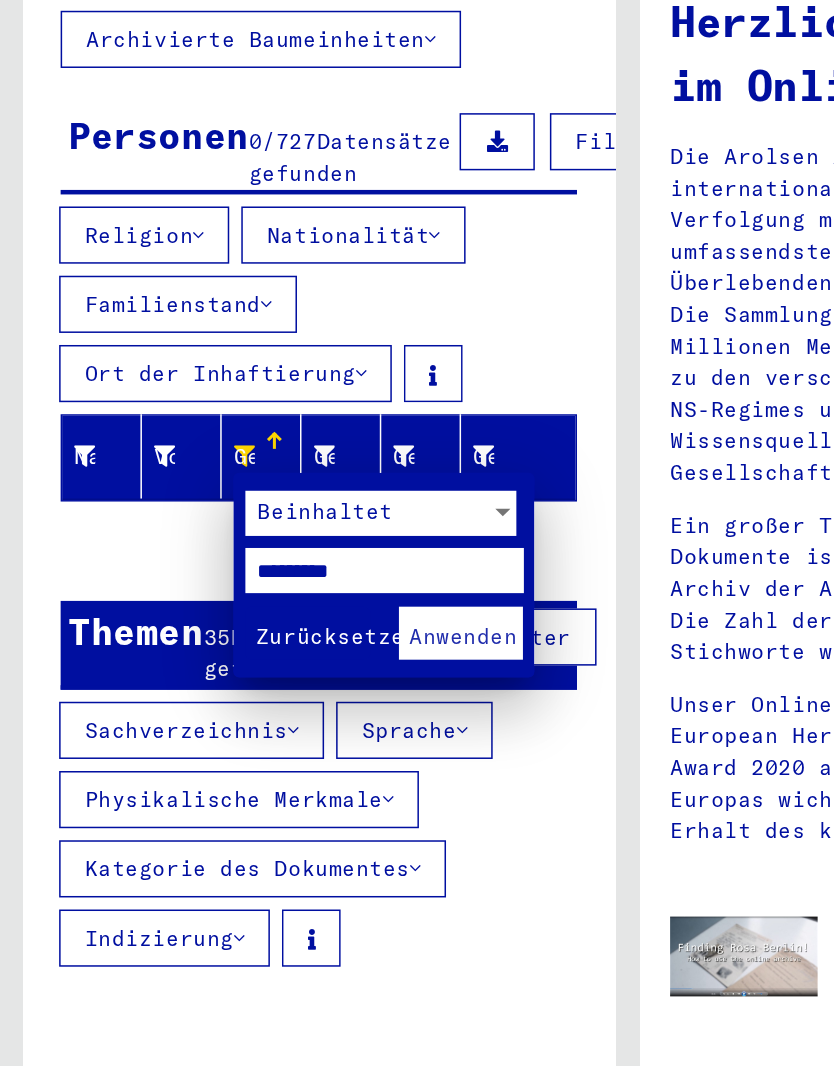 click on "Zurücksetzen" at bounding box center (224, 494) 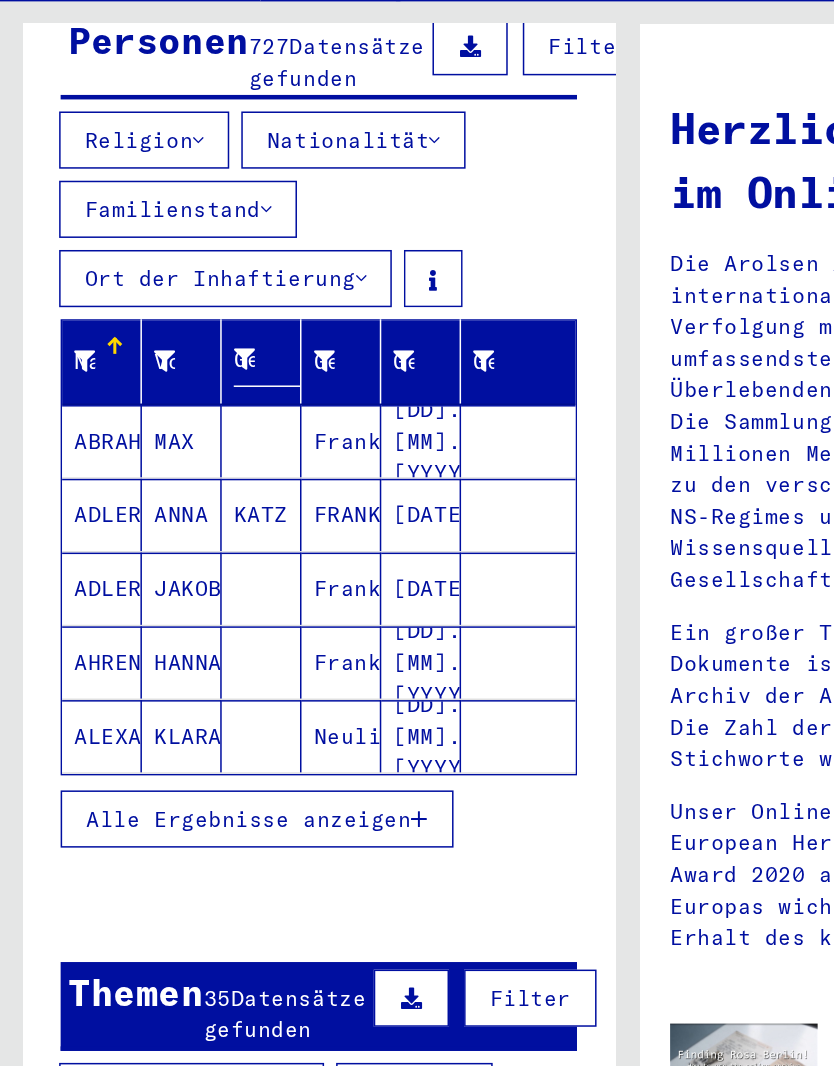 scroll, scrollTop: 217, scrollLeft: 0, axis: vertical 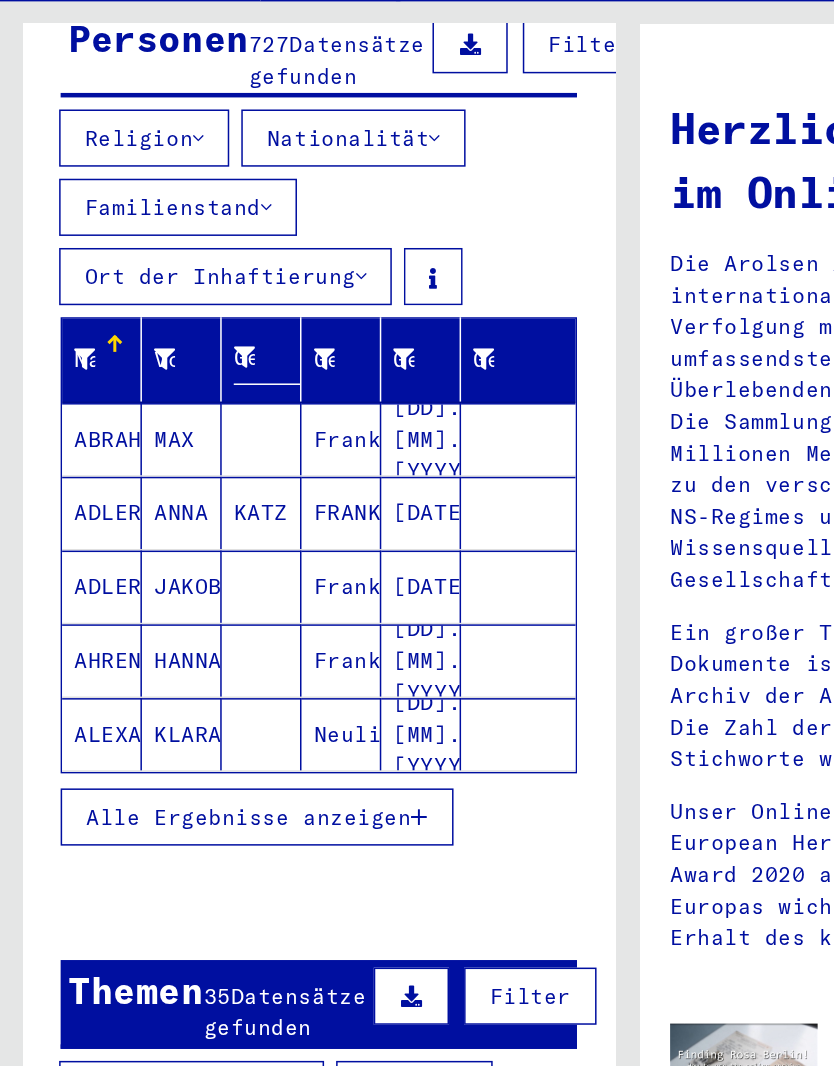 click on "Alle Ergebnisse anzeigen" at bounding box center (165, 614) 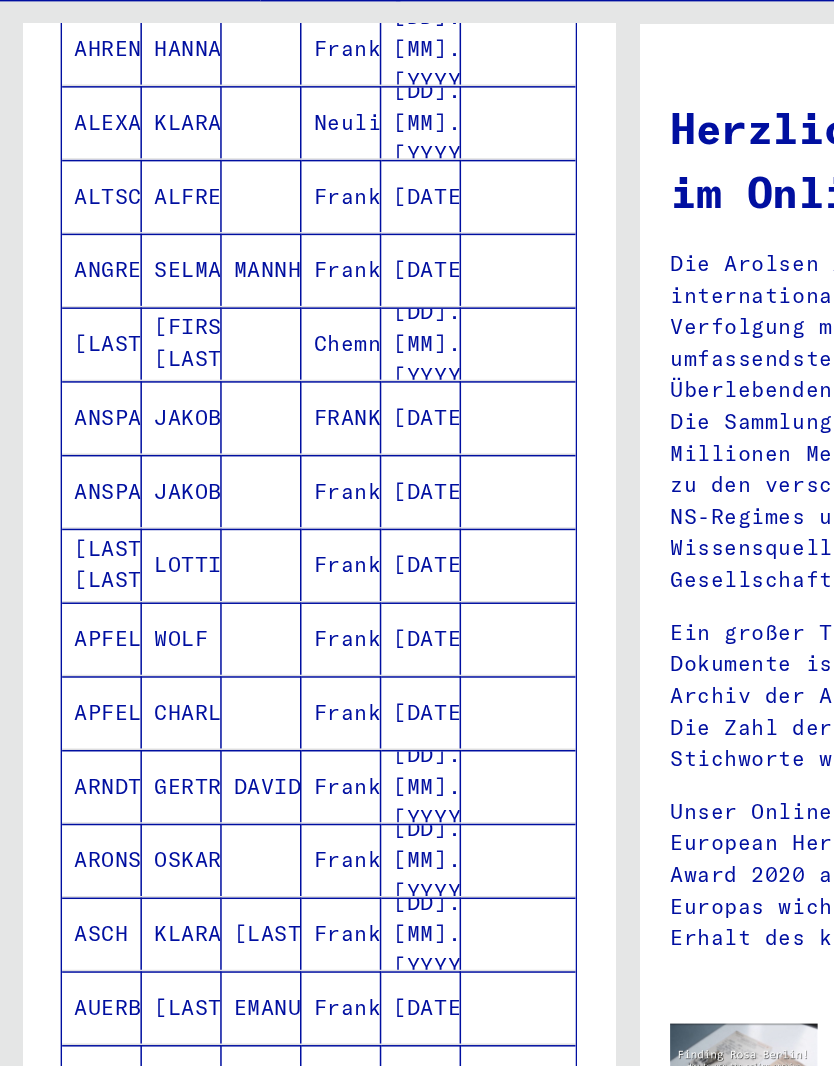 scroll, scrollTop: 626, scrollLeft: 0, axis: vertical 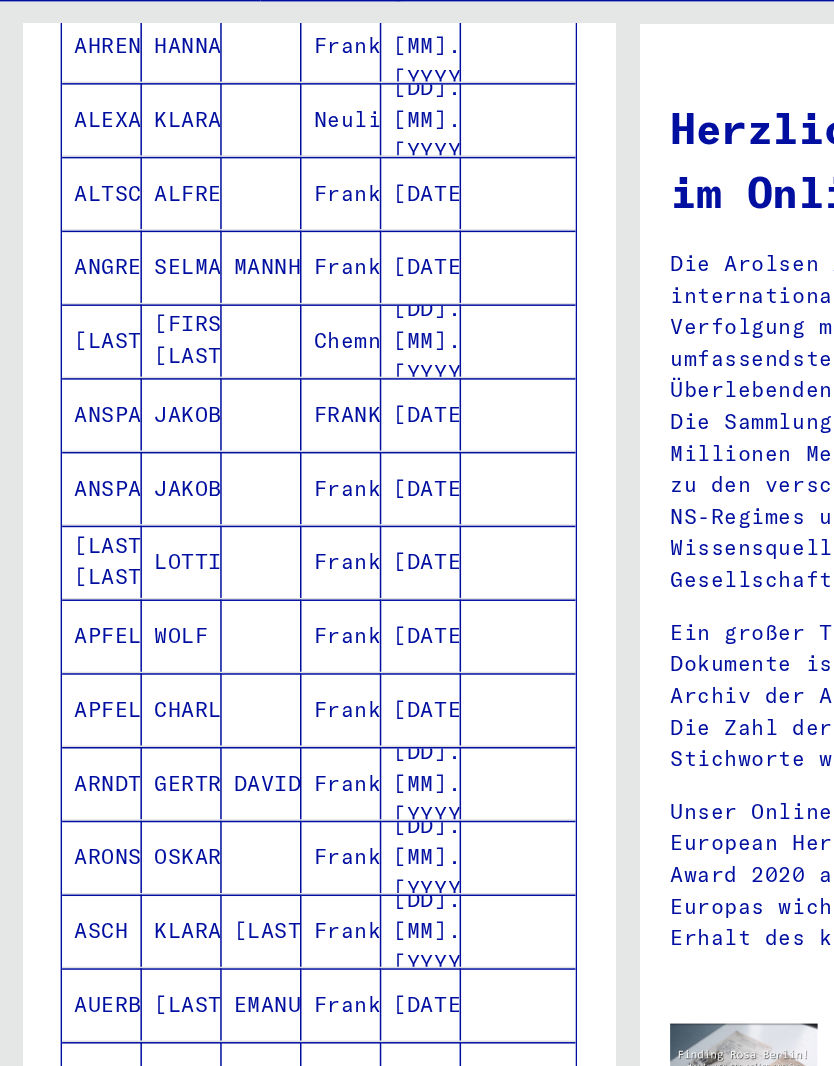 click on "ARNDT" at bounding box center (89, 640) 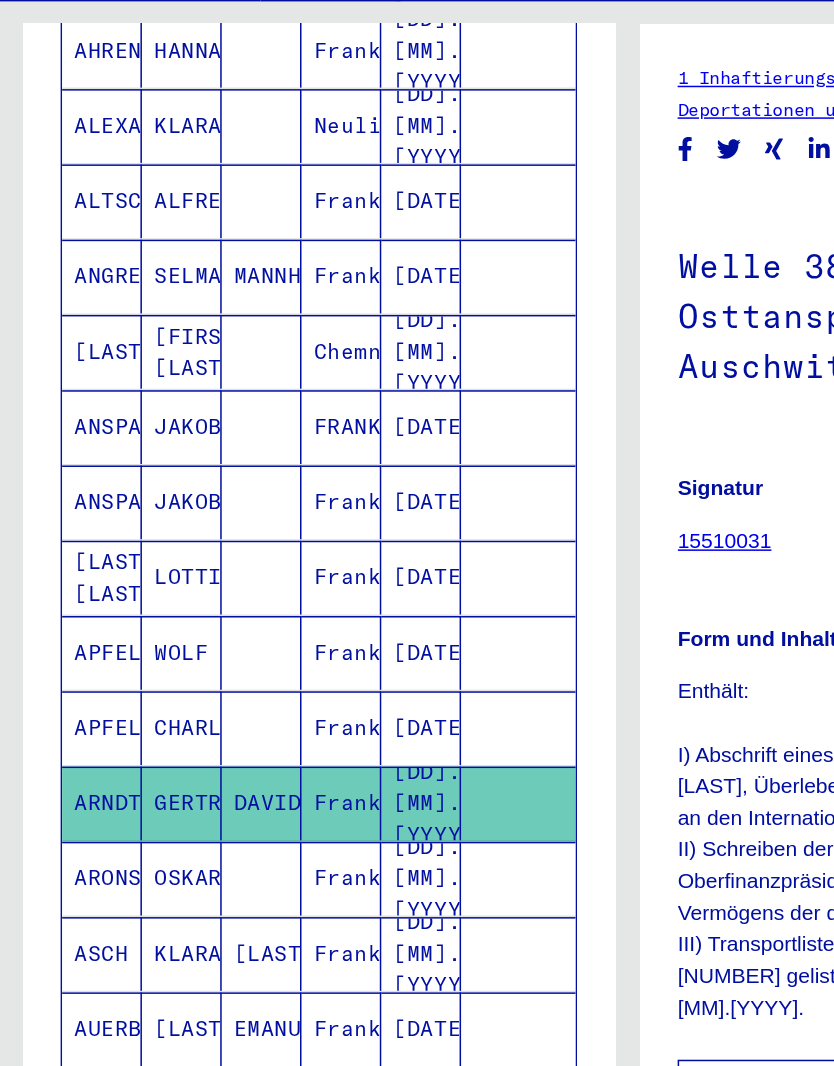 scroll, scrollTop: 0, scrollLeft: 0, axis: both 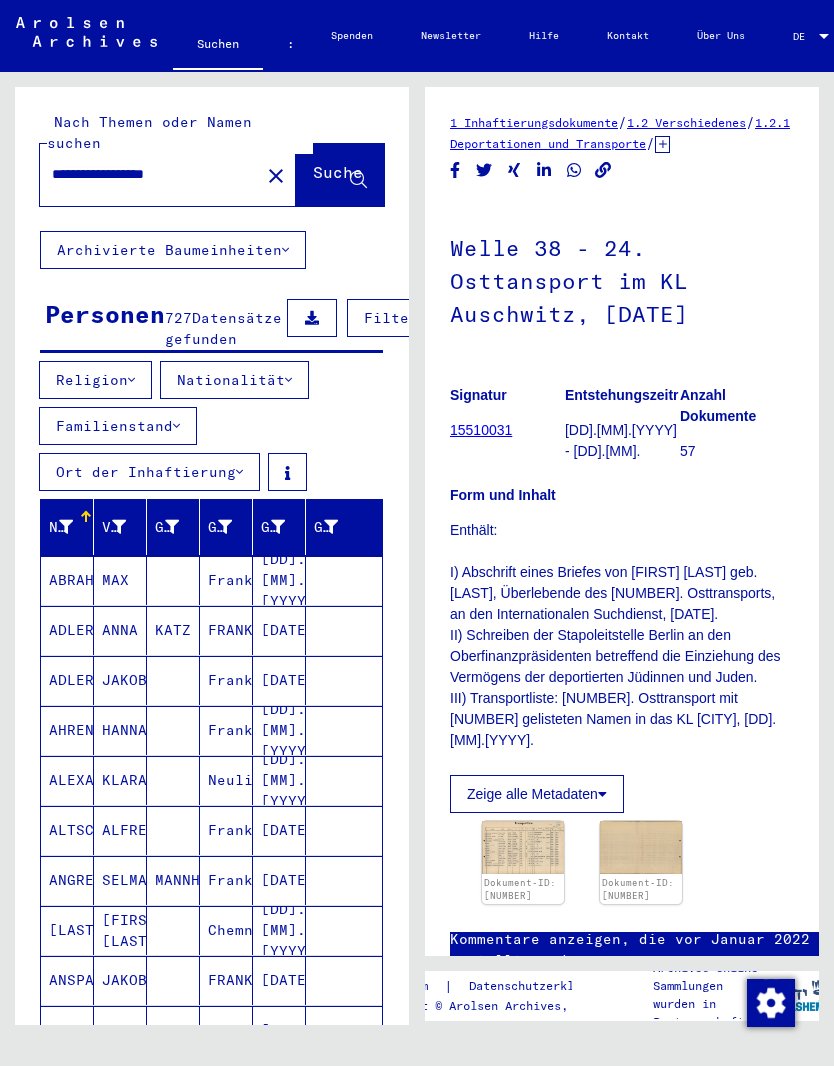 click on "close" 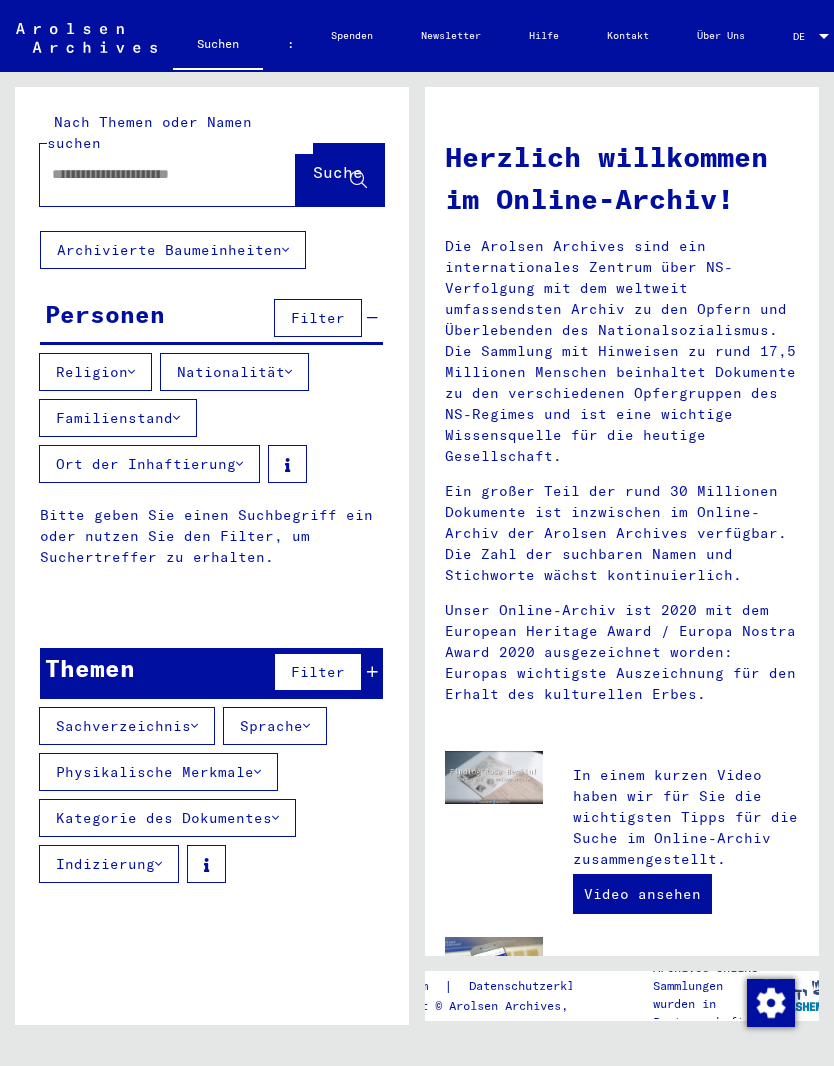 click on "Physikalische Merkmale" at bounding box center (158, 772) 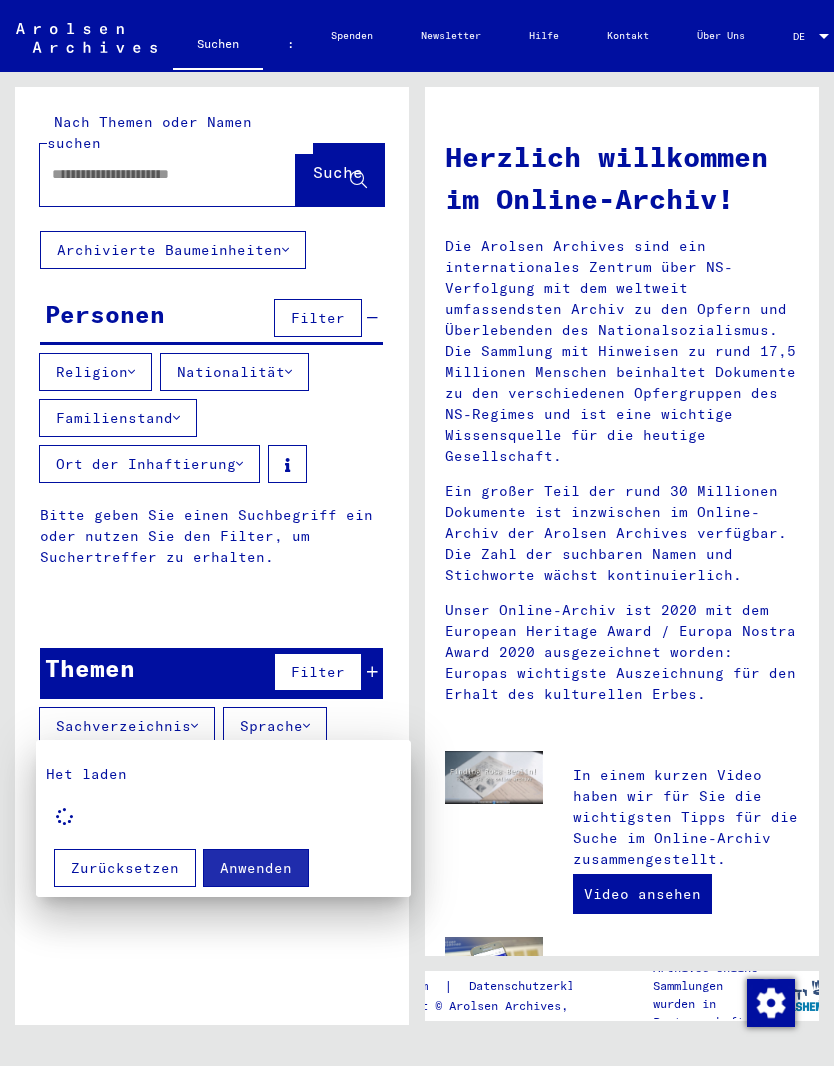 click on "Zurücksetzen" at bounding box center (125, 868) 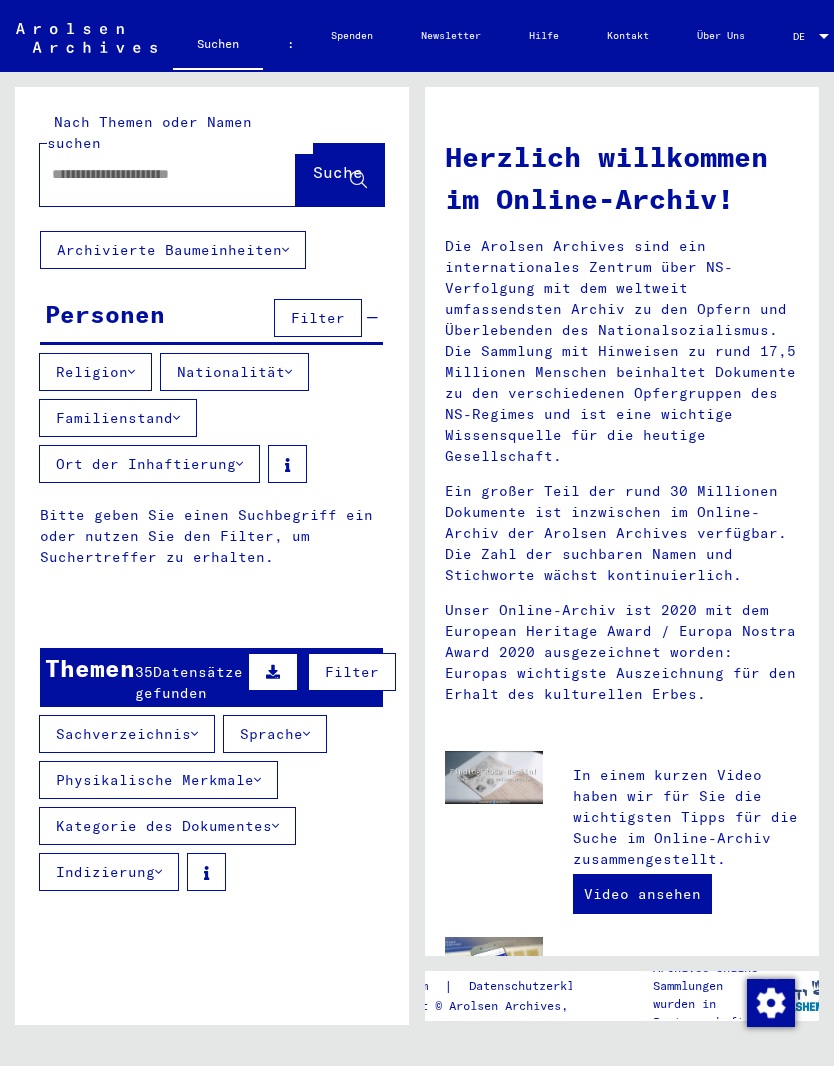 click on "Kategorie des Dokumentes" at bounding box center (167, 826) 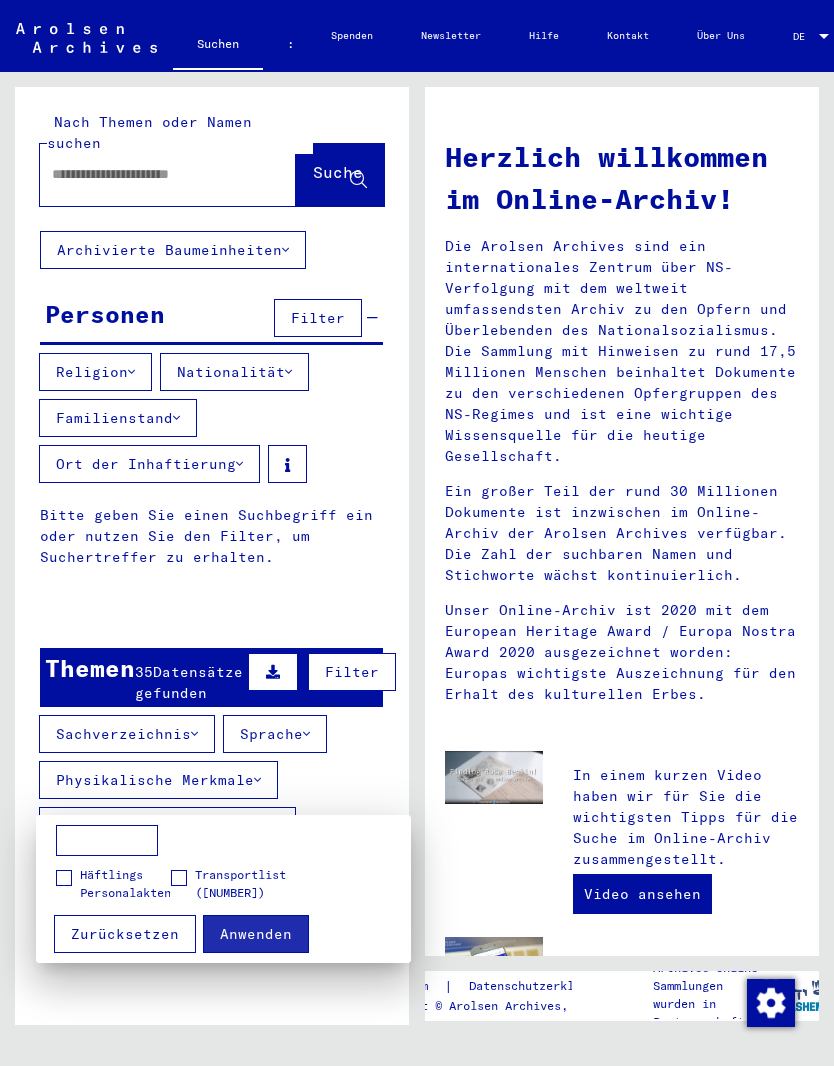 click at bounding box center [64, 878] 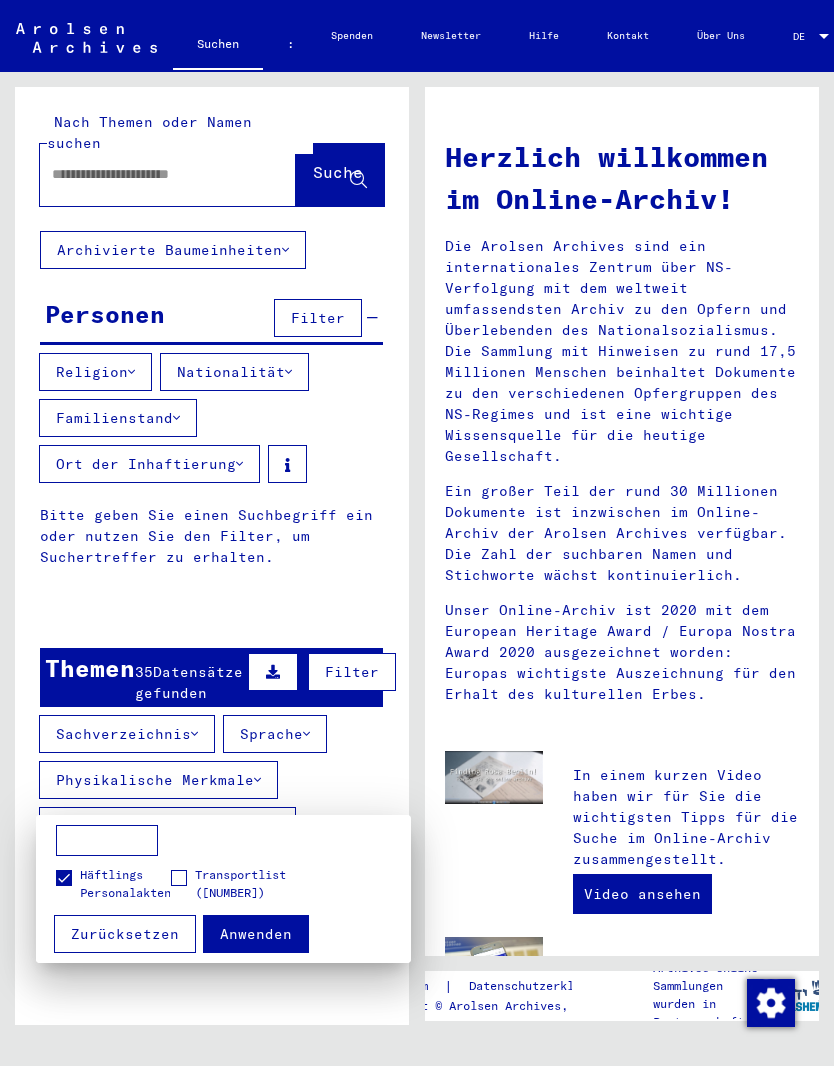 click on "Anwenden" at bounding box center (256, 934) 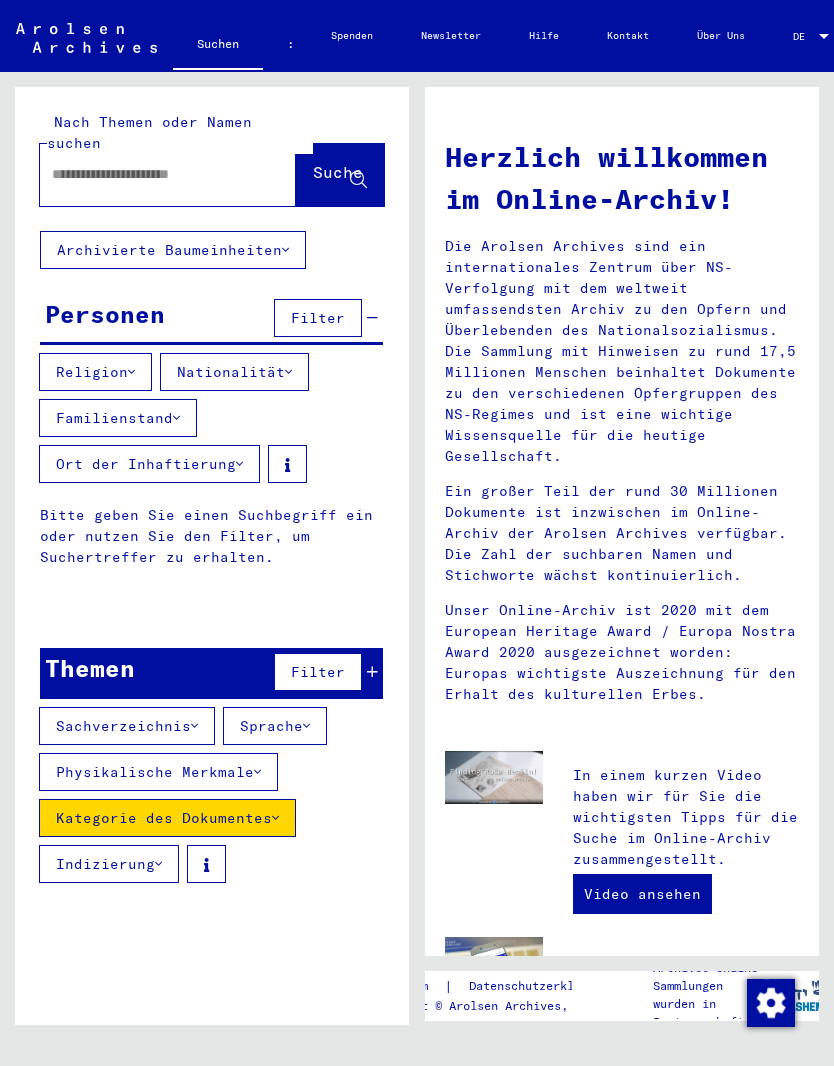click at bounding box center [144, 174] 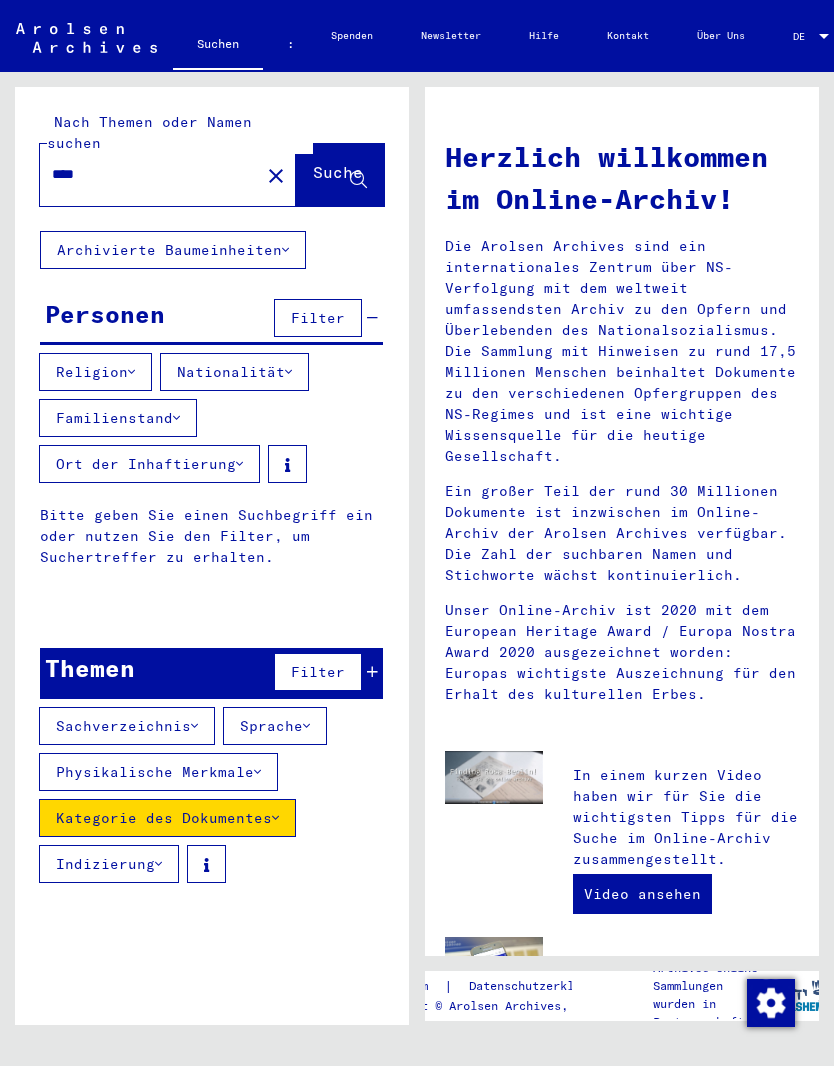 type on "****" 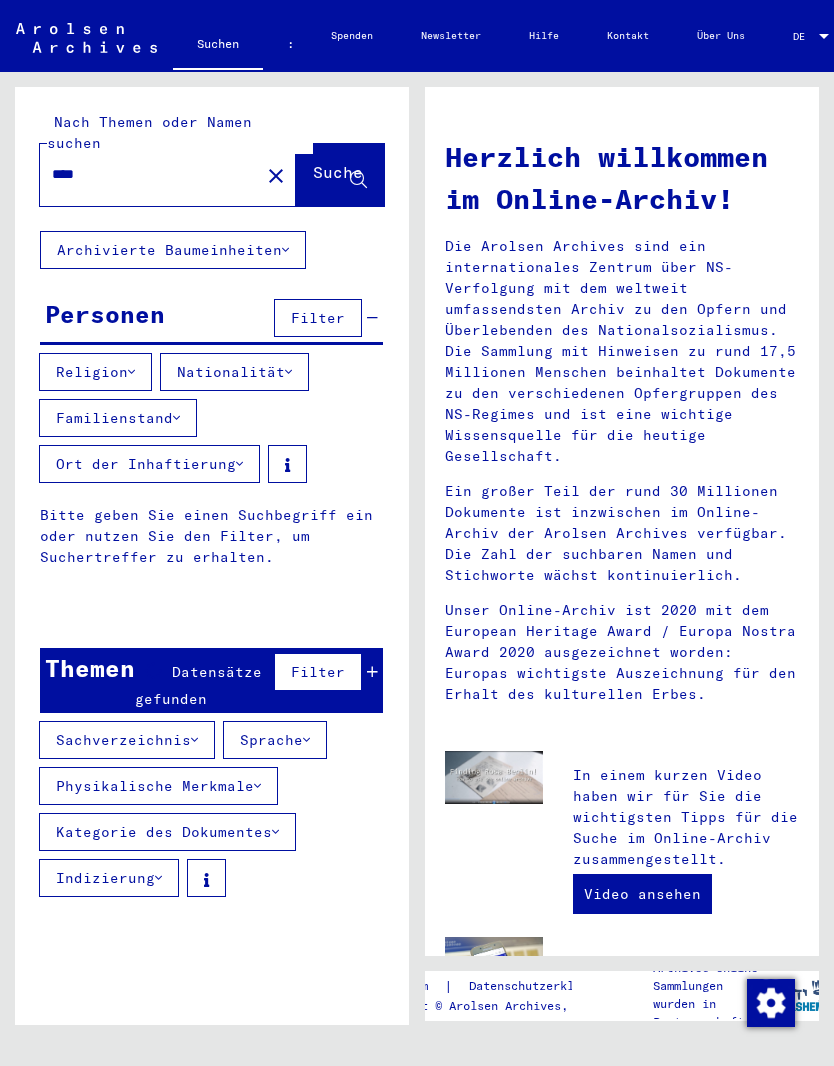 click on "Suche" 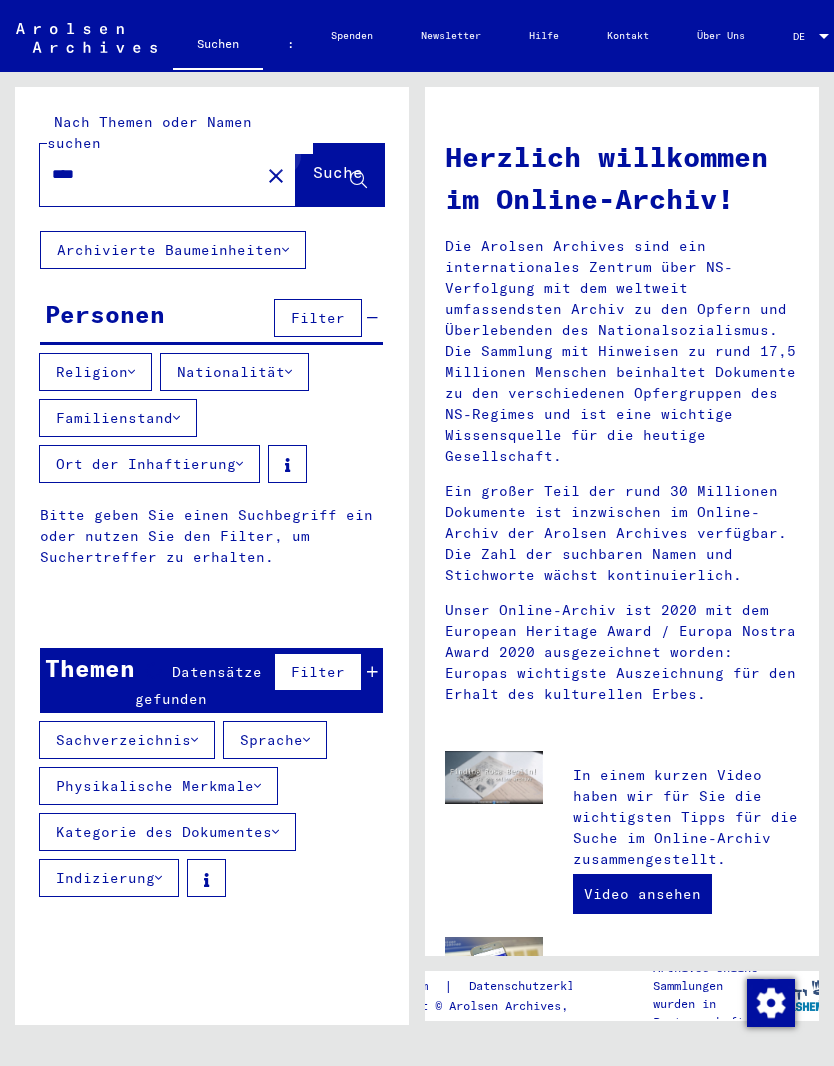 click 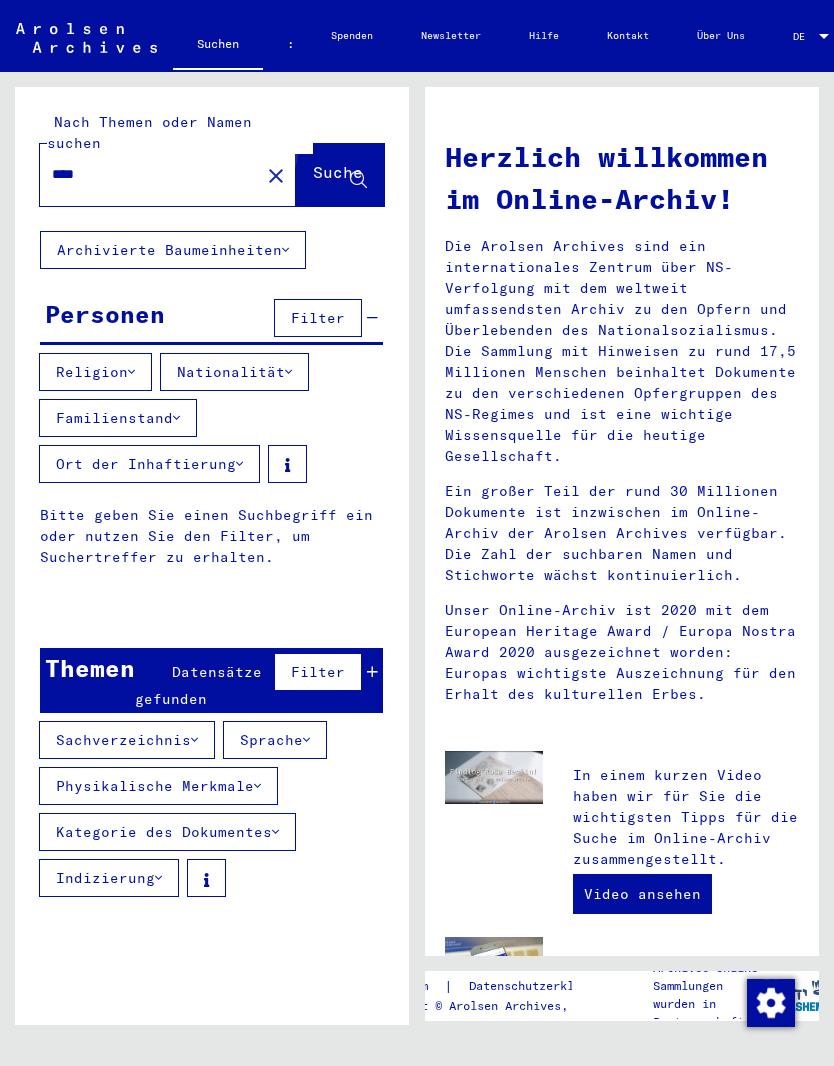 click on "Suche" 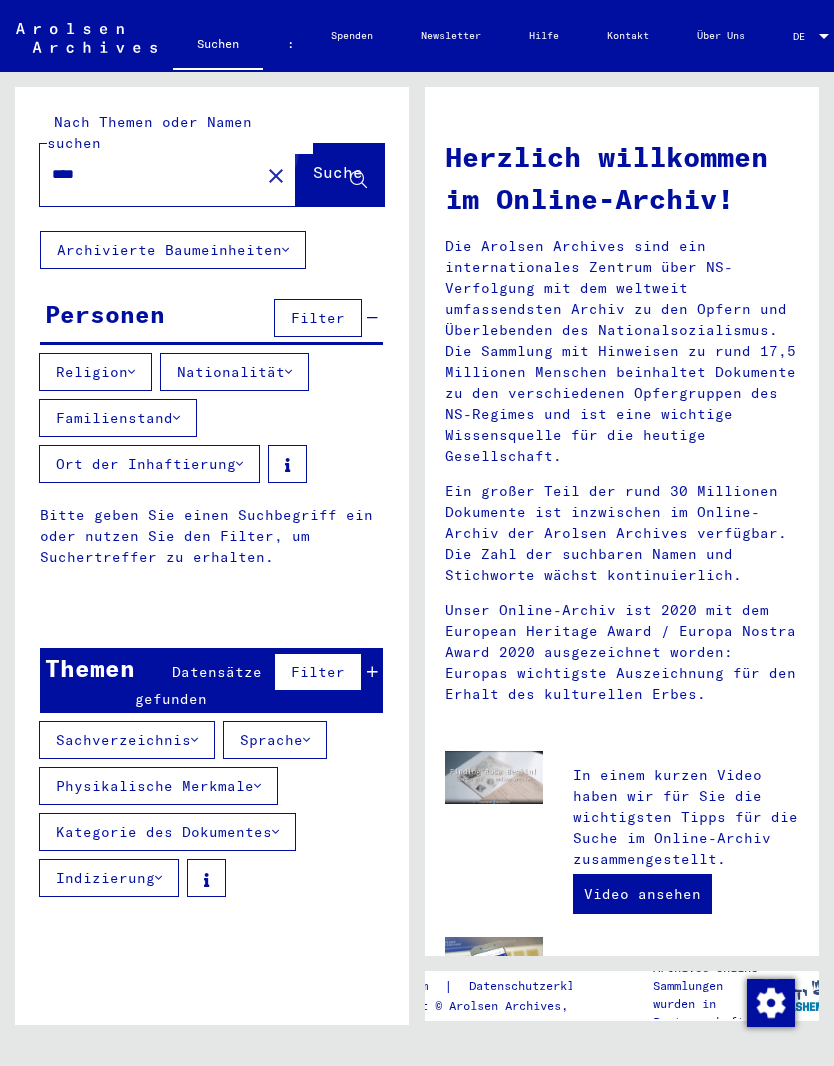 click on "Suche" 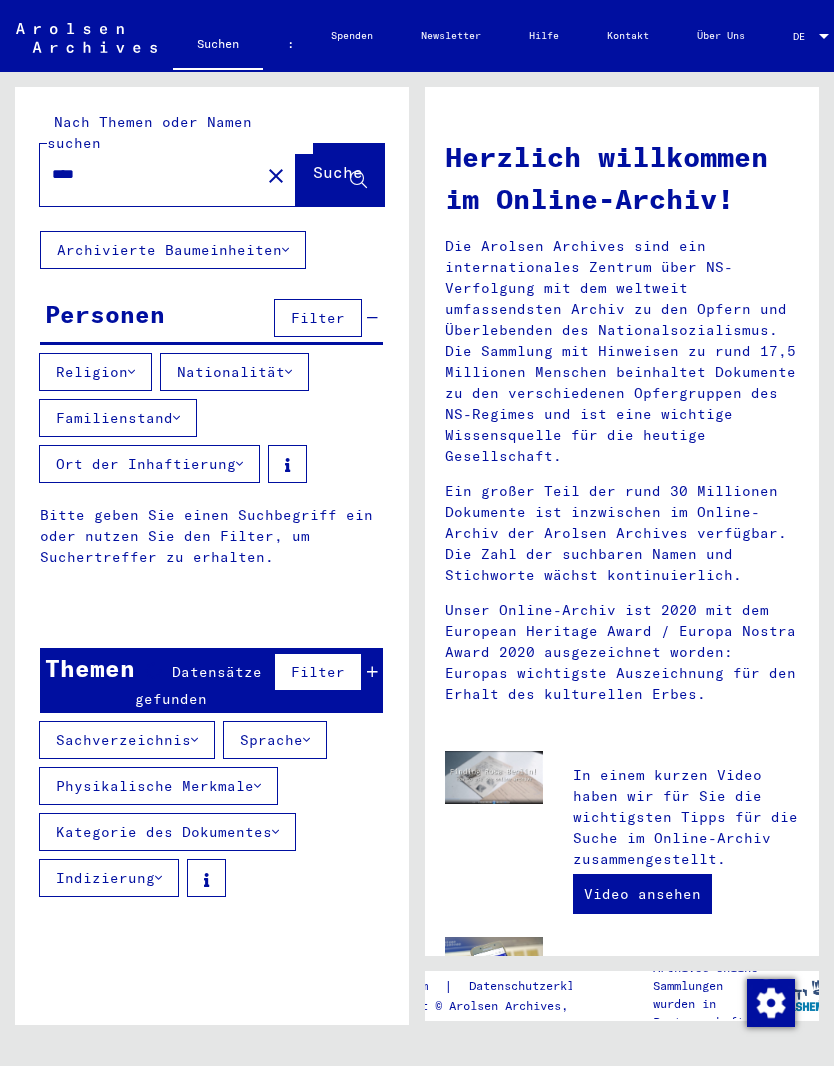 click on "Datensätze gefunden" at bounding box center (198, 686) 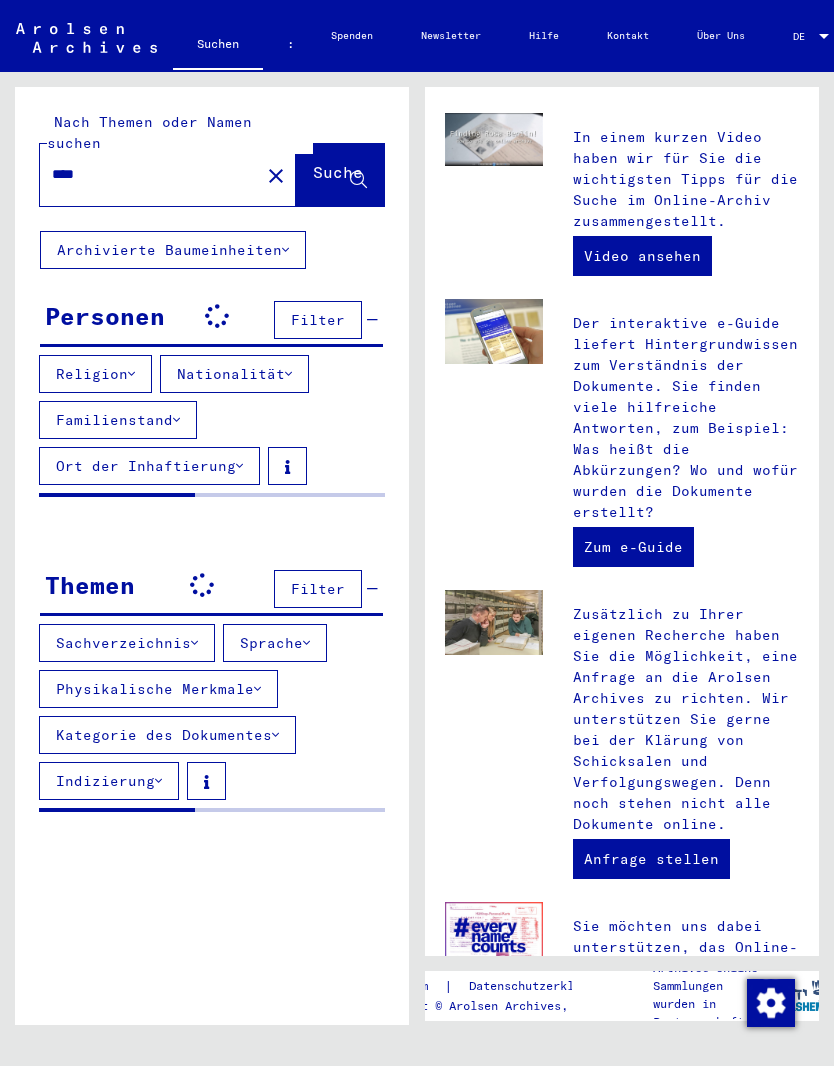 scroll, scrollTop: 641, scrollLeft: 0, axis: vertical 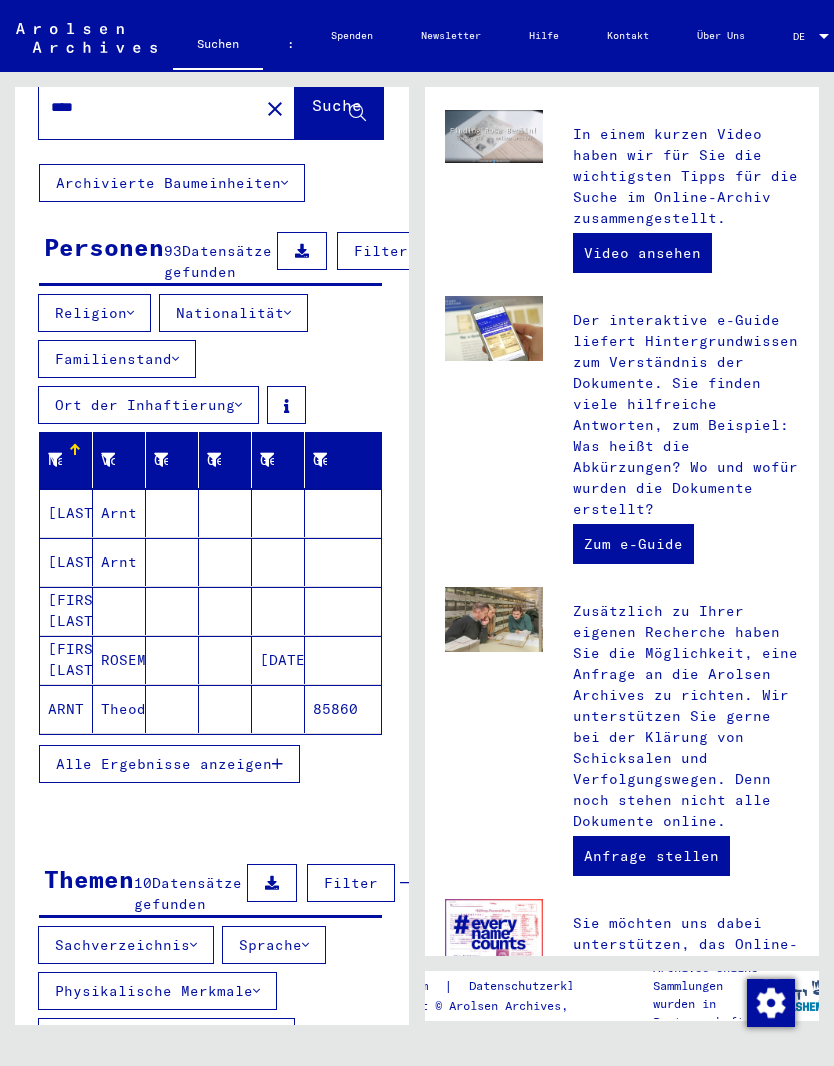 click on "Alle Ergebnisse anzeigen" at bounding box center [164, 764] 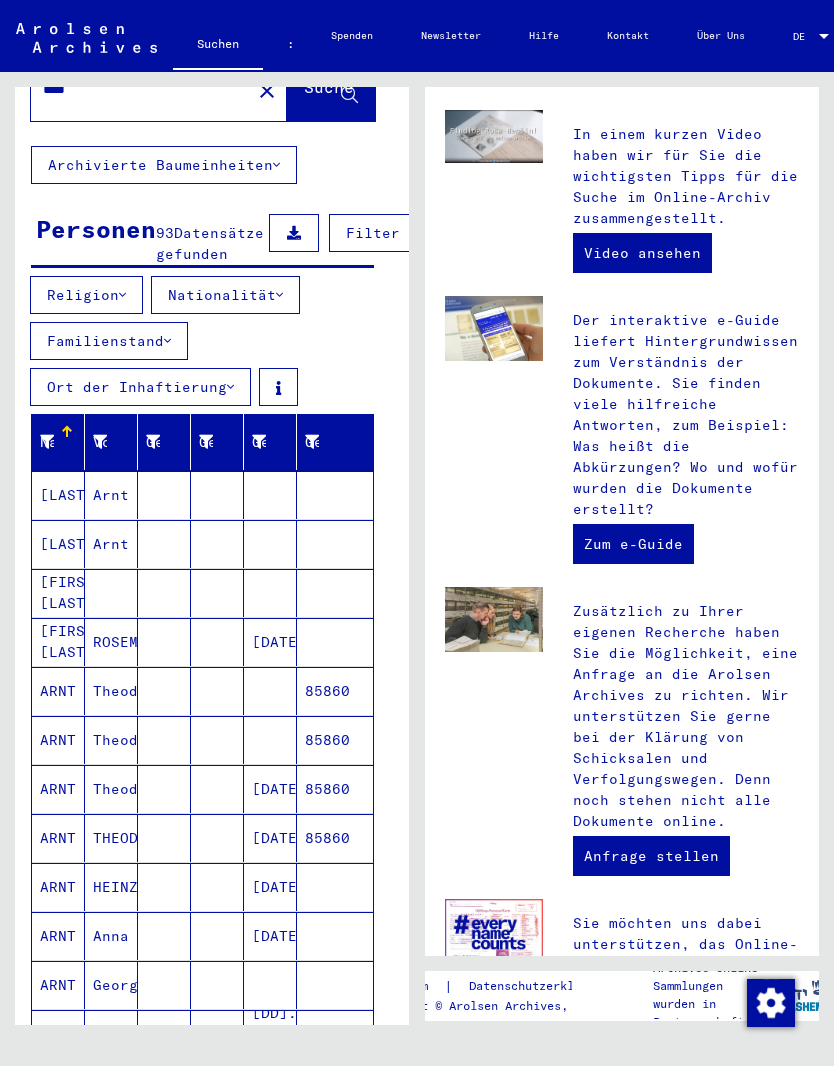 scroll, scrollTop: 85, scrollLeft: 8, axis: both 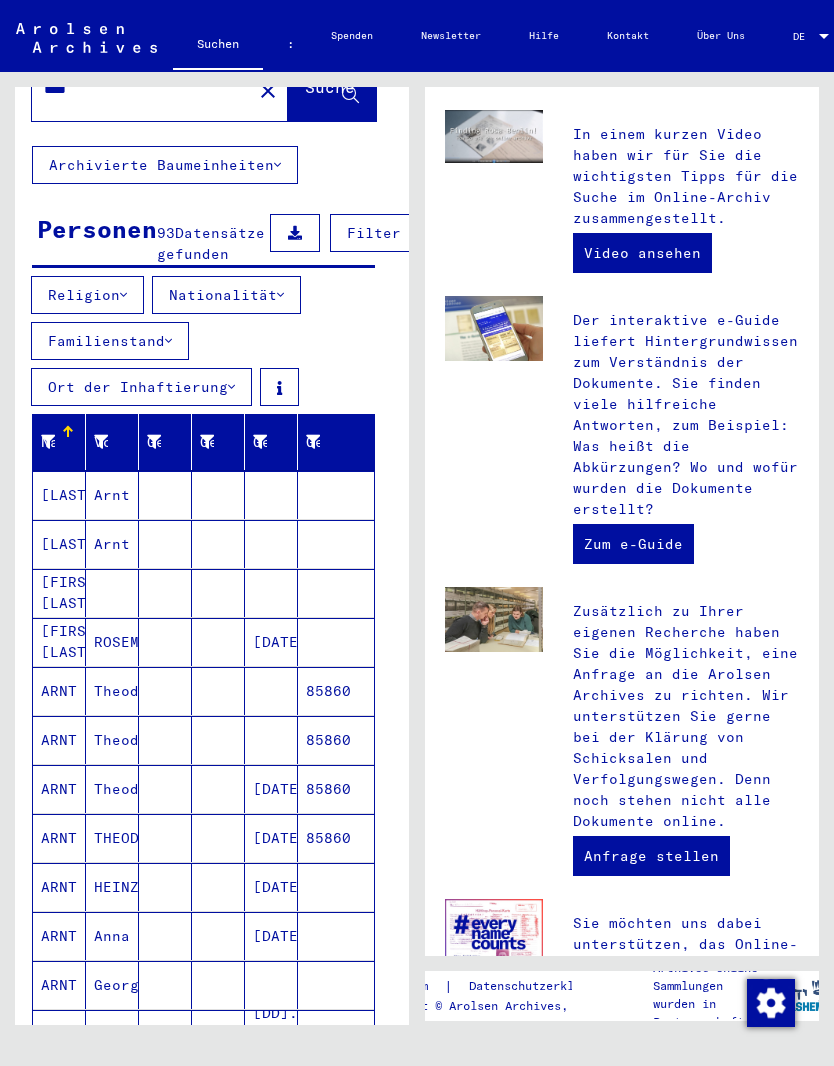 click on "Zusätzlich zu Ihrer eigenen Recherche haben Sie die Möglichkeit, eine Anfrage an die Arolsen Archives zu richten. Wir unterstützen Sie gerne bei der Klärung von Schicksalen und Verfolgungswegen. Denn noch stehen nicht alle Dokumente online." at bounding box center [685, 716] 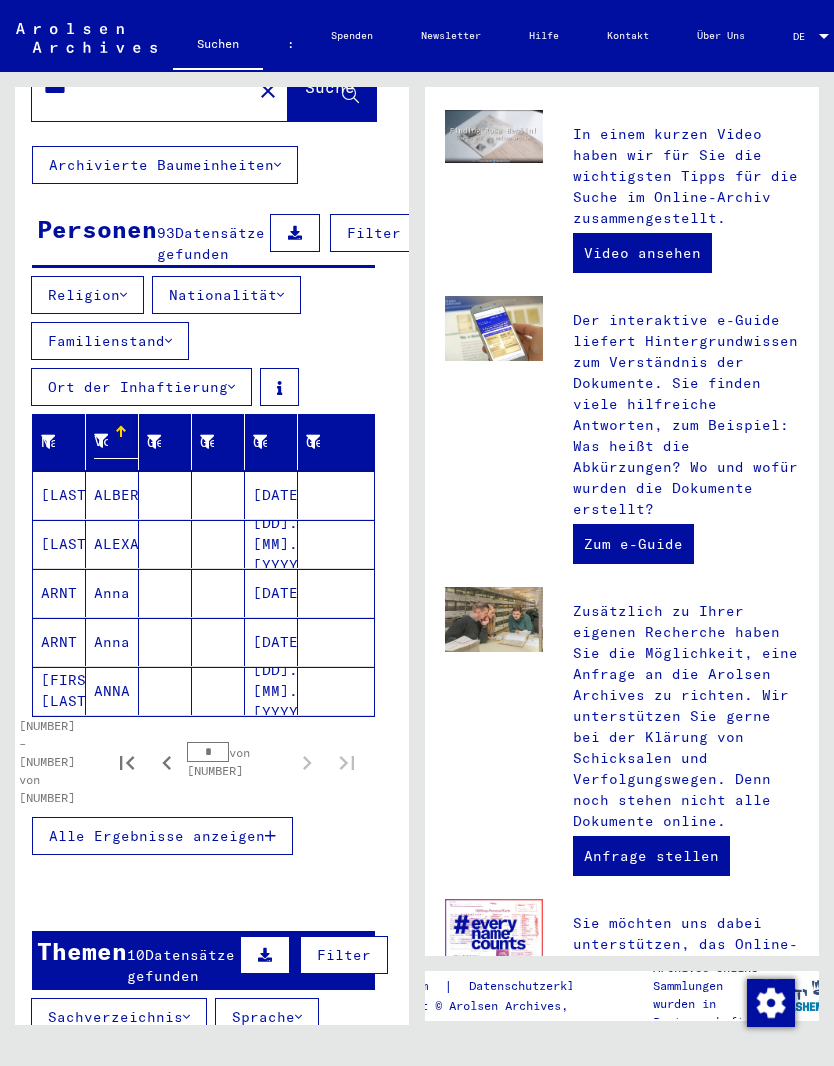 click 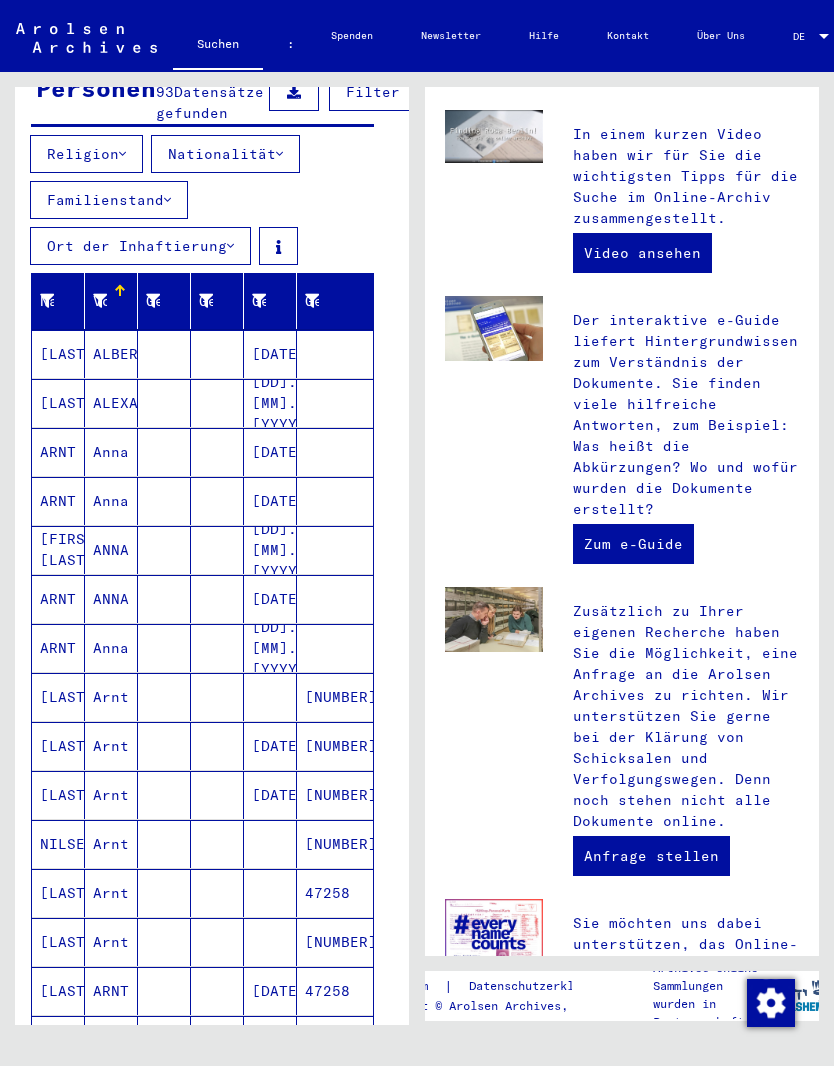 scroll, scrollTop: 226, scrollLeft: 8, axis: both 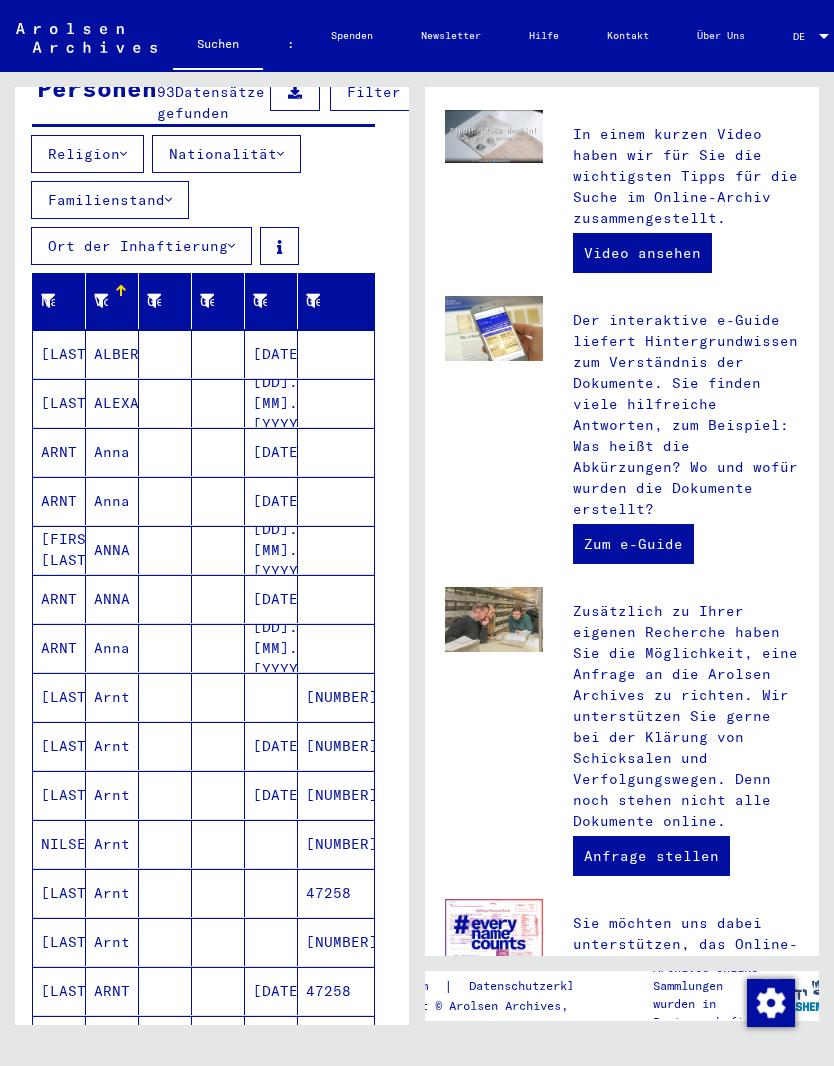 click at bounding box center (227, 294) 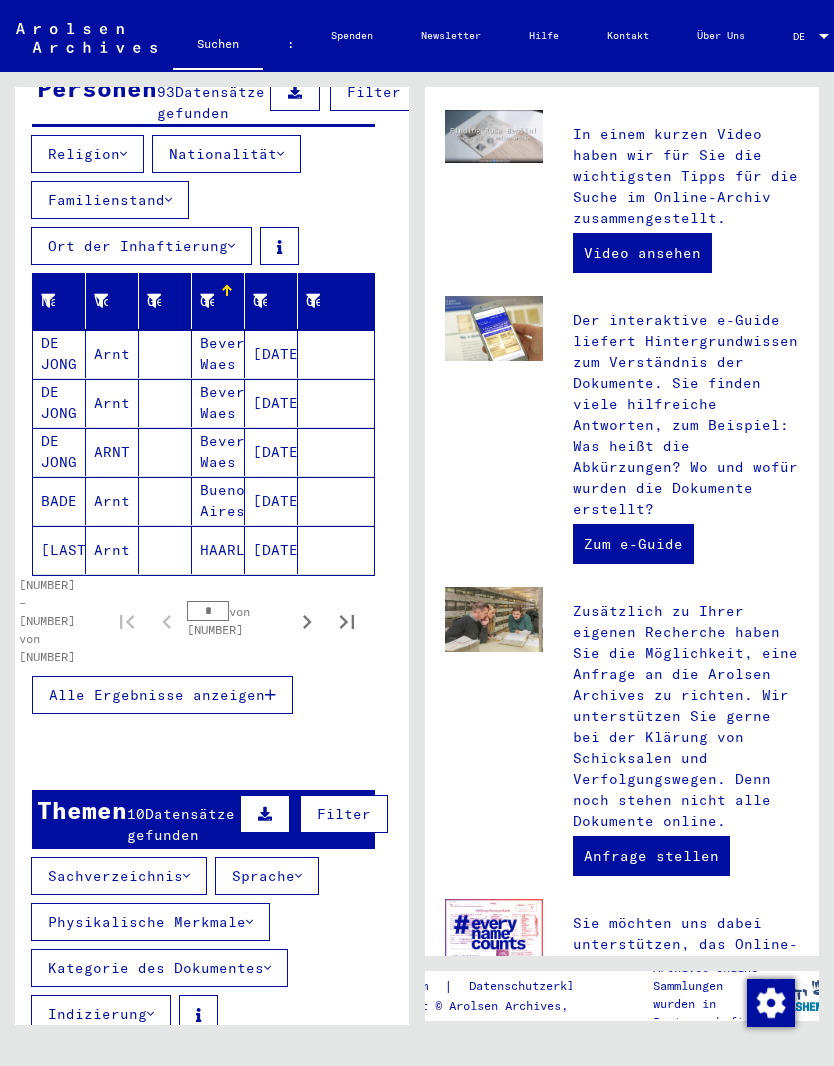 click at bounding box center (347, 621) 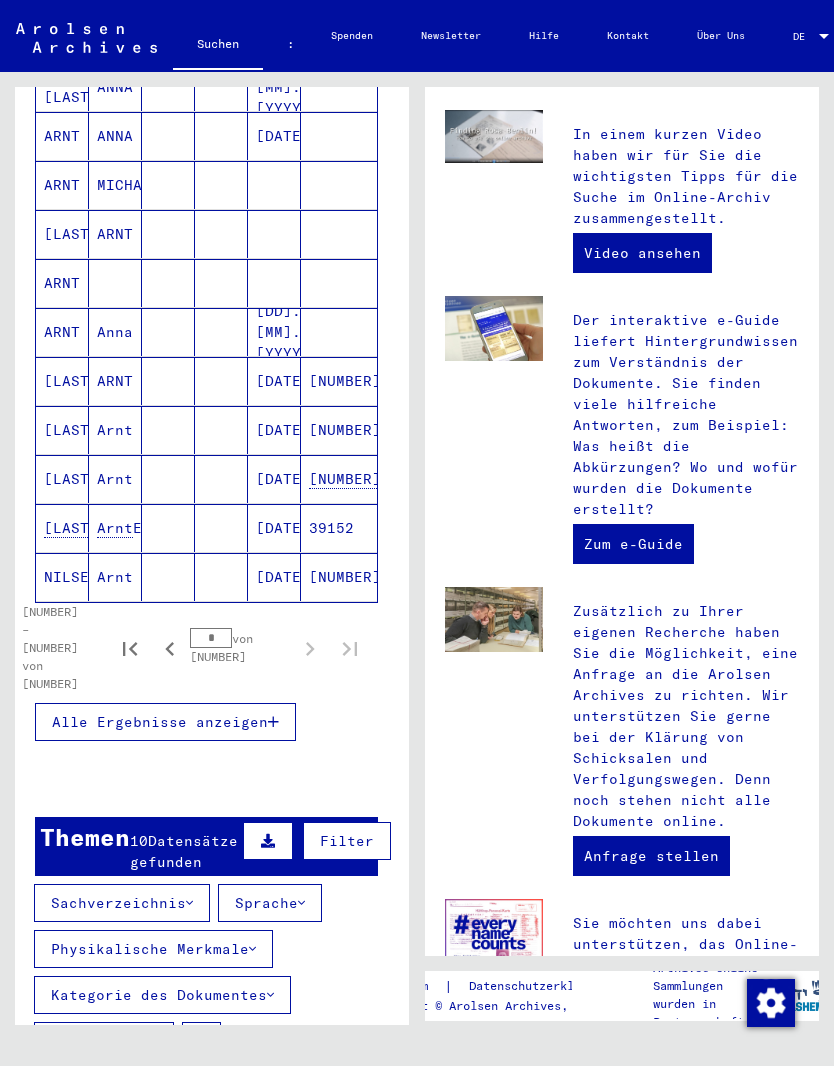 scroll, scrollTop: 1053, scrollLeft: 4, axis: both 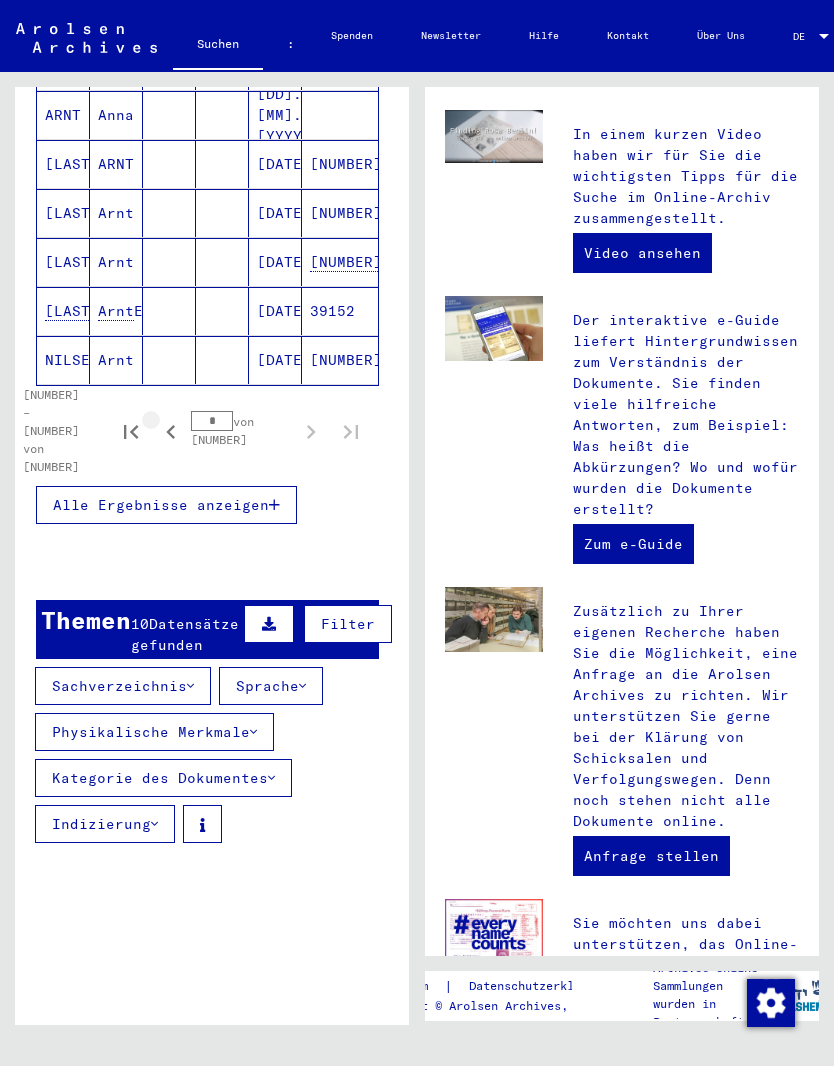 click 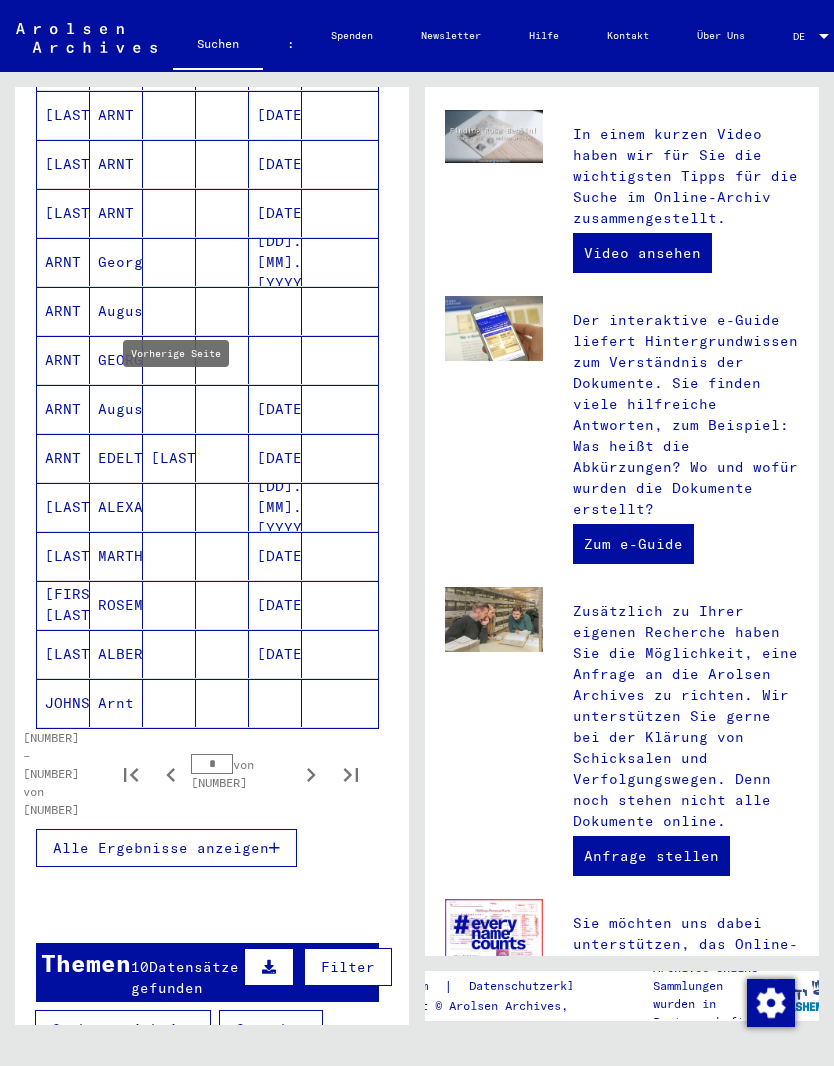 click 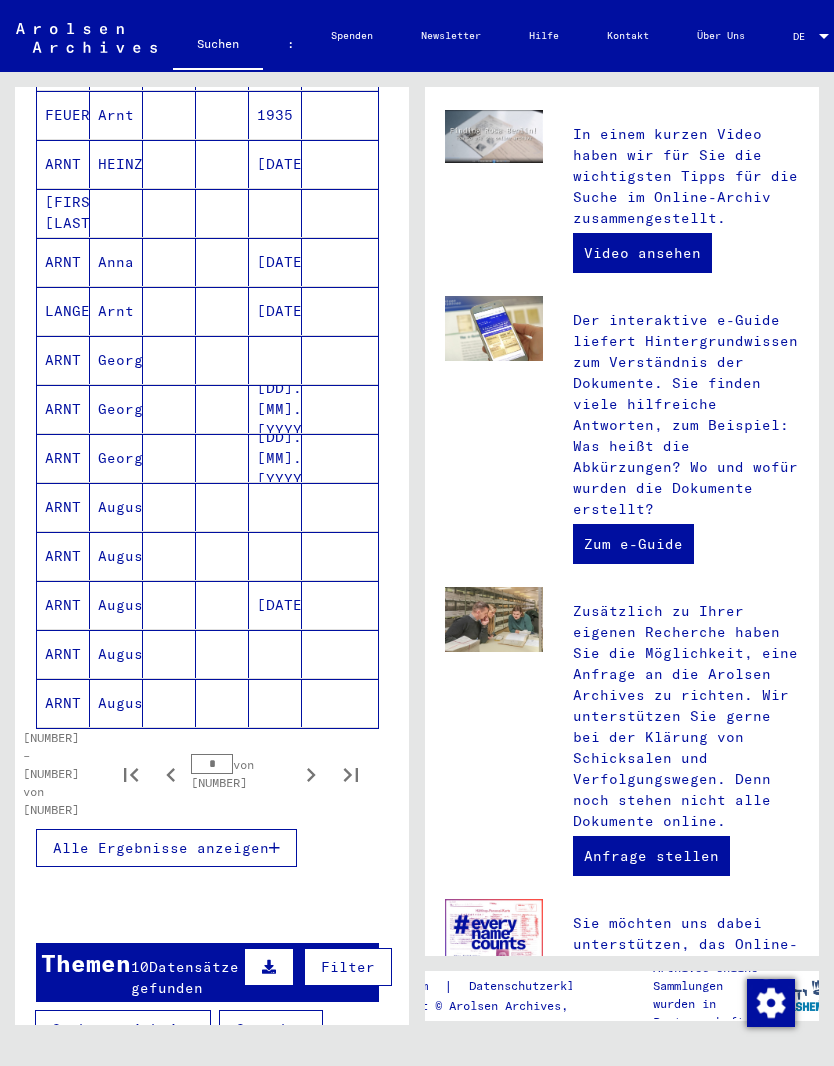 click at bounding box center (171, 774) 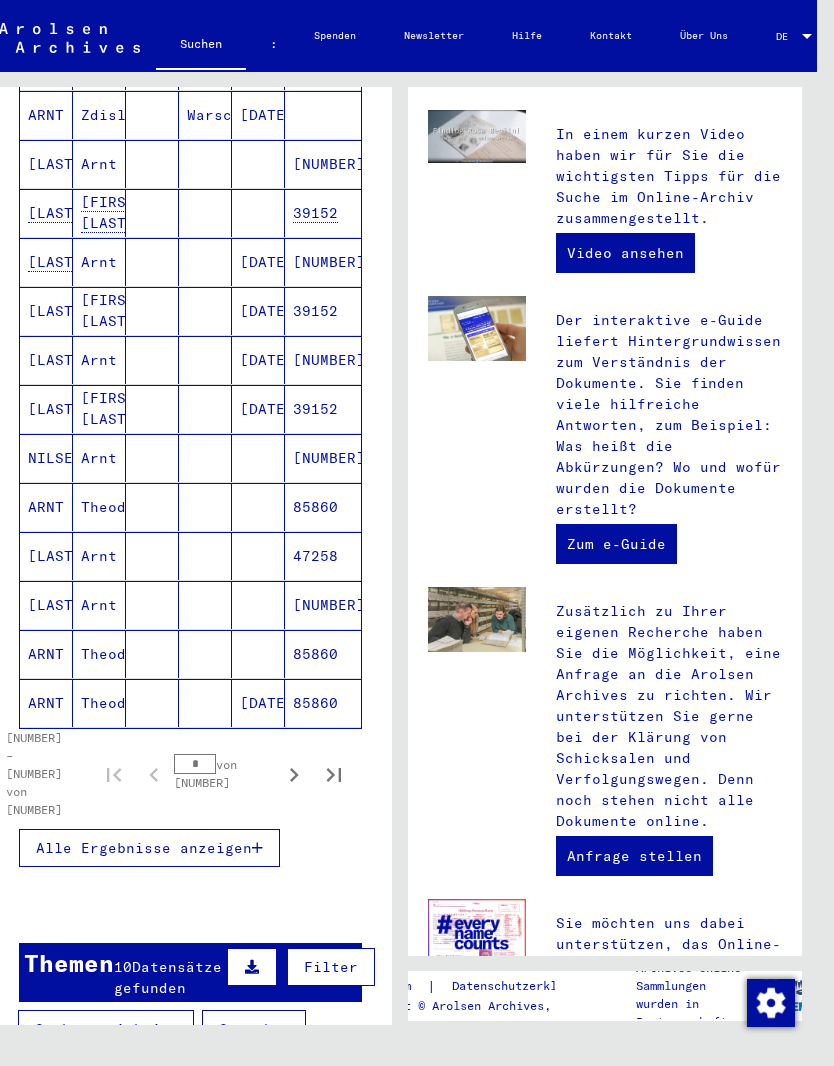 scroll, scrollTop: 41, scrollLeft: 19, axis: both 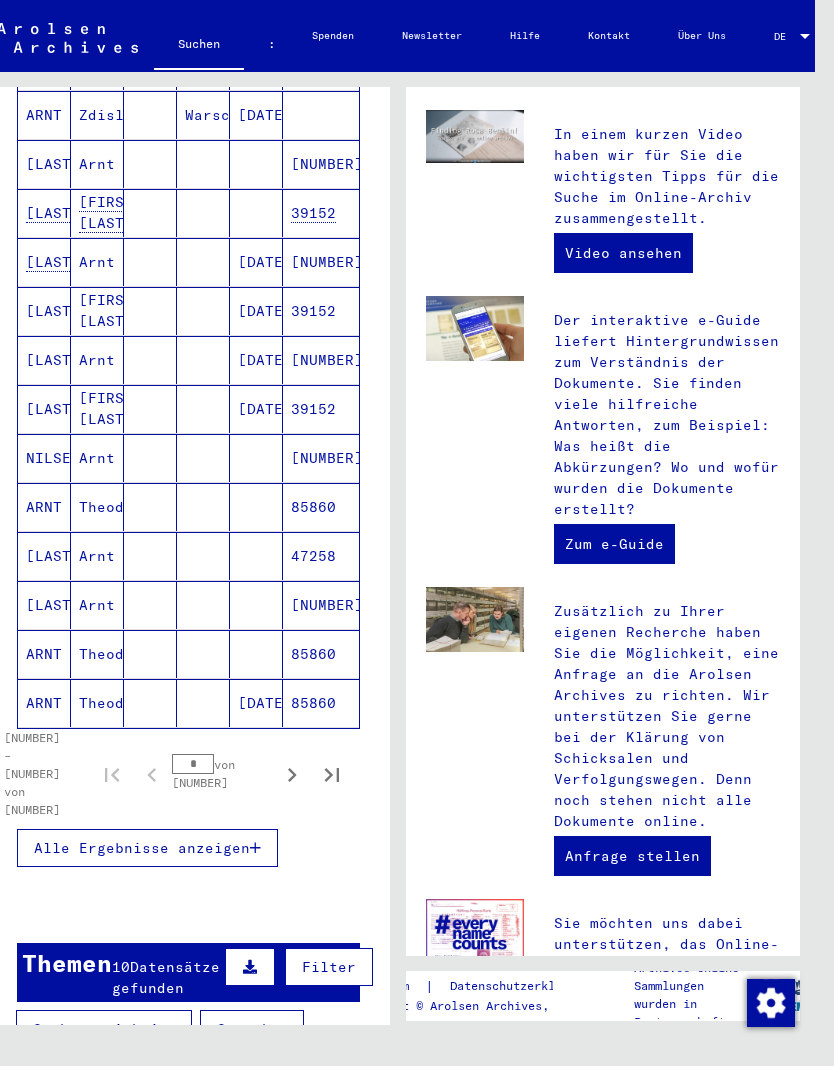 click on "Alle Ergebnisse anzeigen" at bounding box center (147, 848) 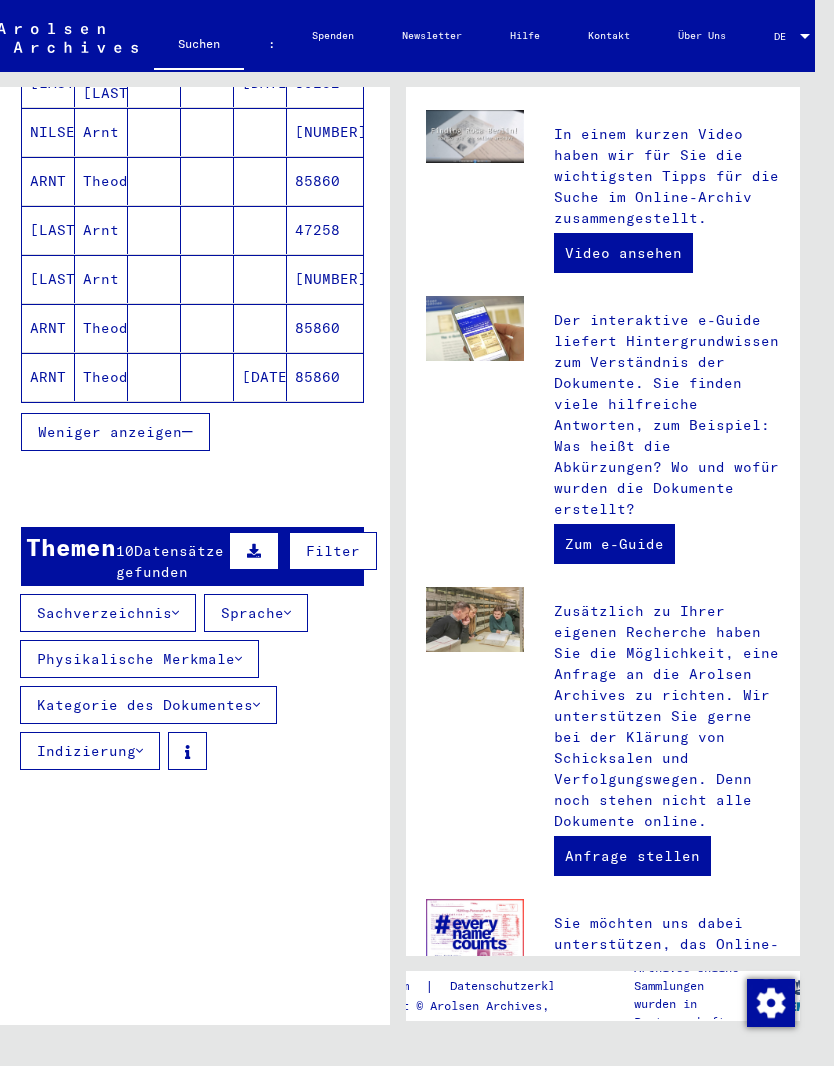 scroll, scrollTop: 1381, scrollLeft: 0, axis: vertical 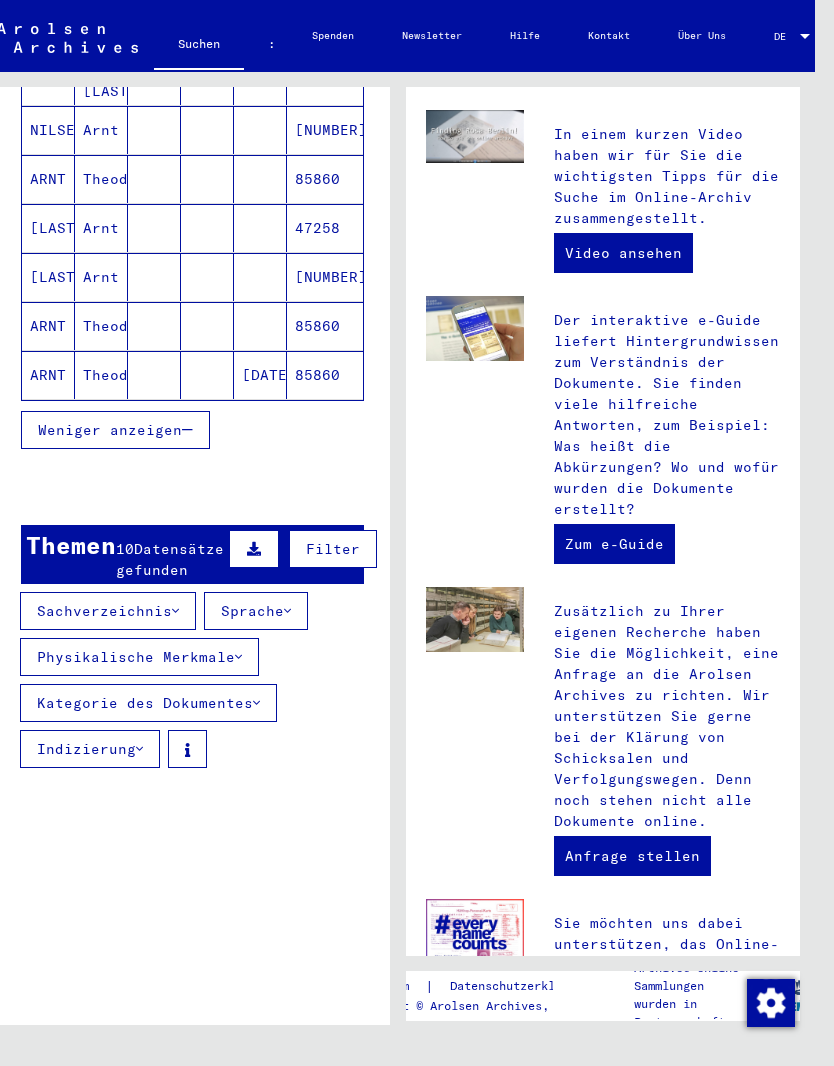click on "Sachverzeichnis" at bounding box center (104, 611) 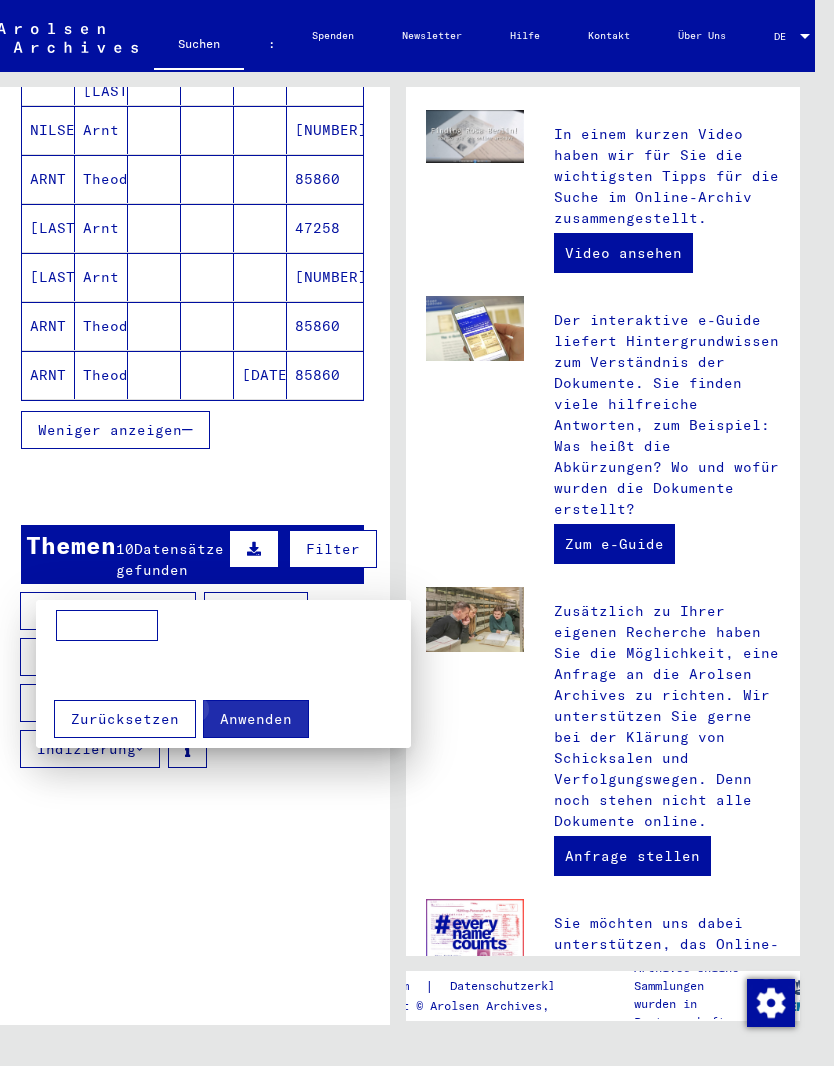 click on "Anwenden" at bounding box center (256, 719) 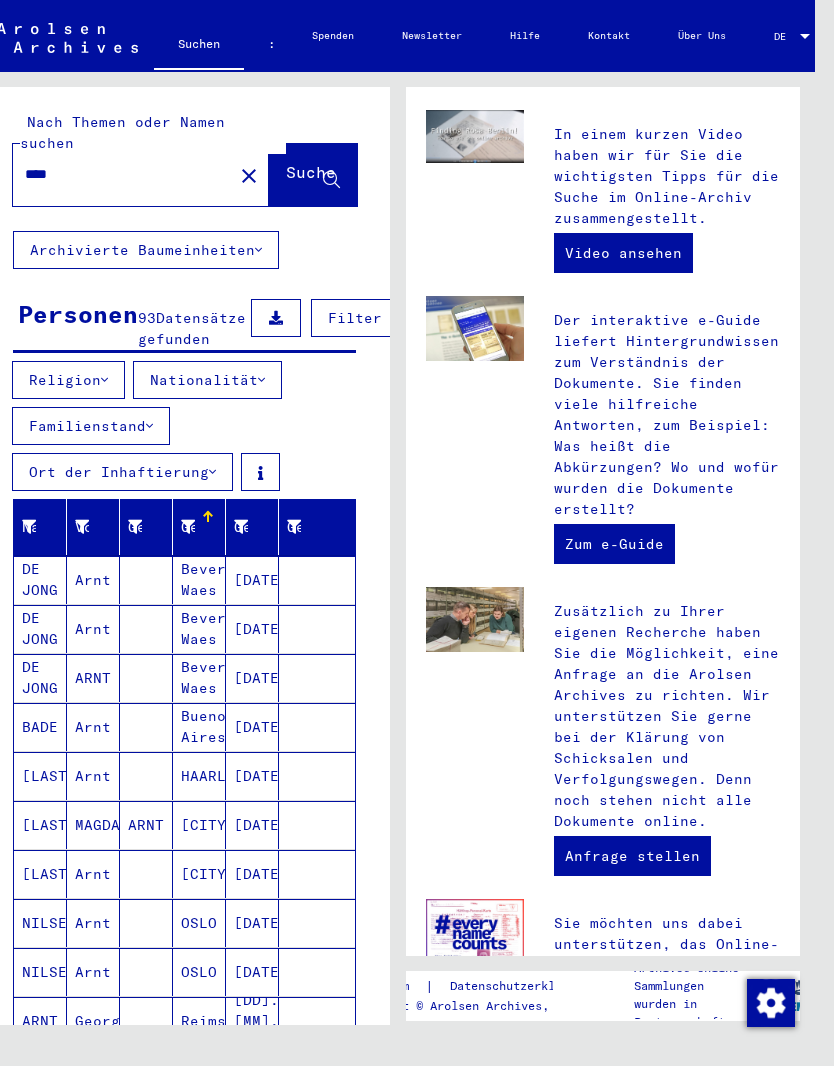scroll, scrollTop: 0, scrollLeft: 8, axis: horizontal 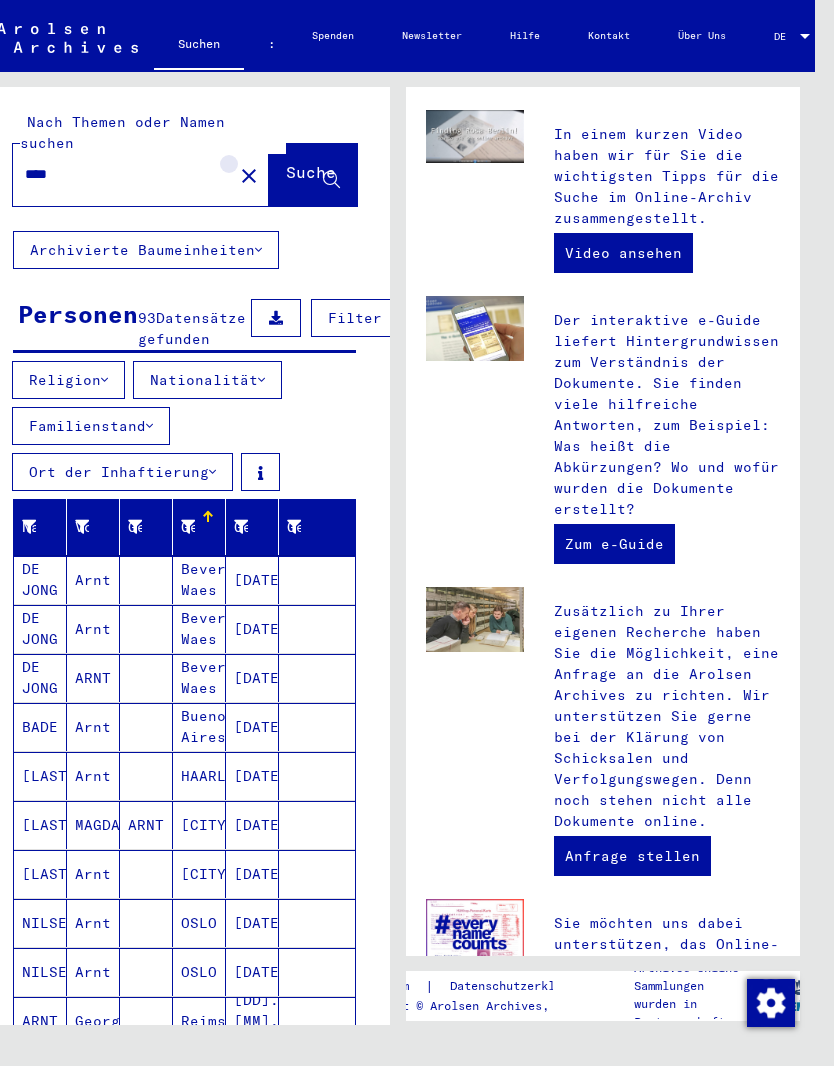 click on "close" 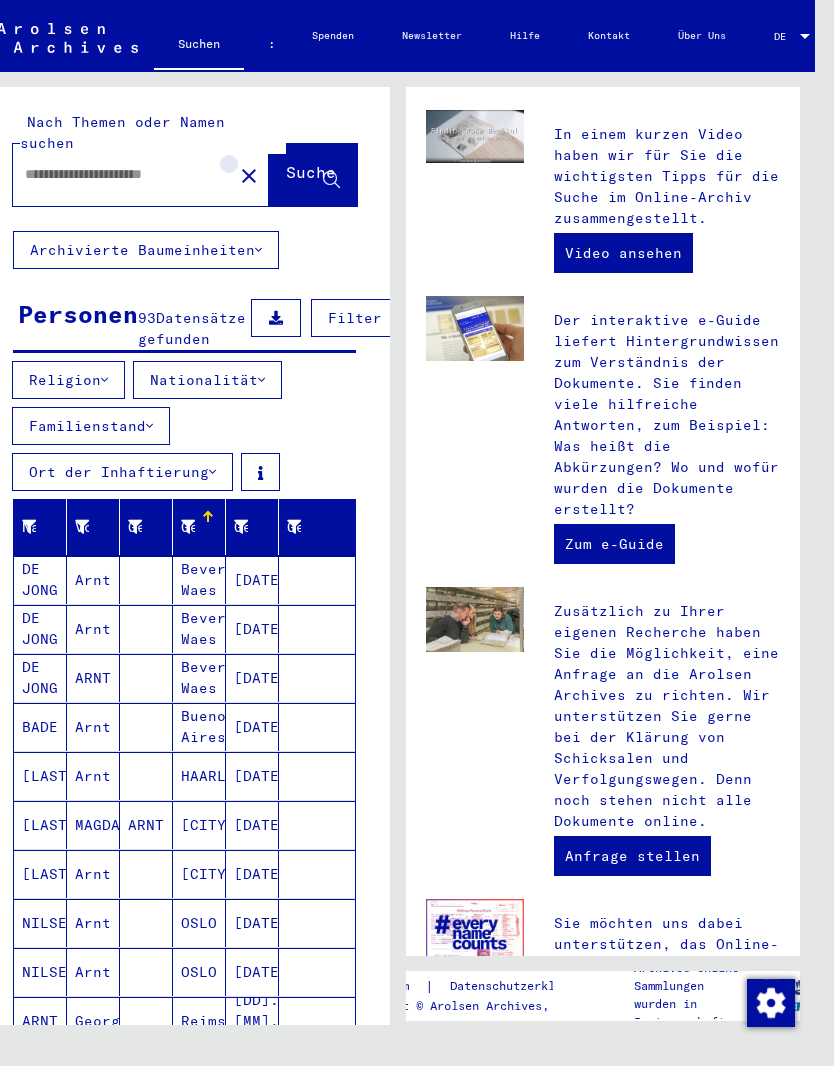 scroll, scrollTop: 0, scrollLeft: 0, axis: both 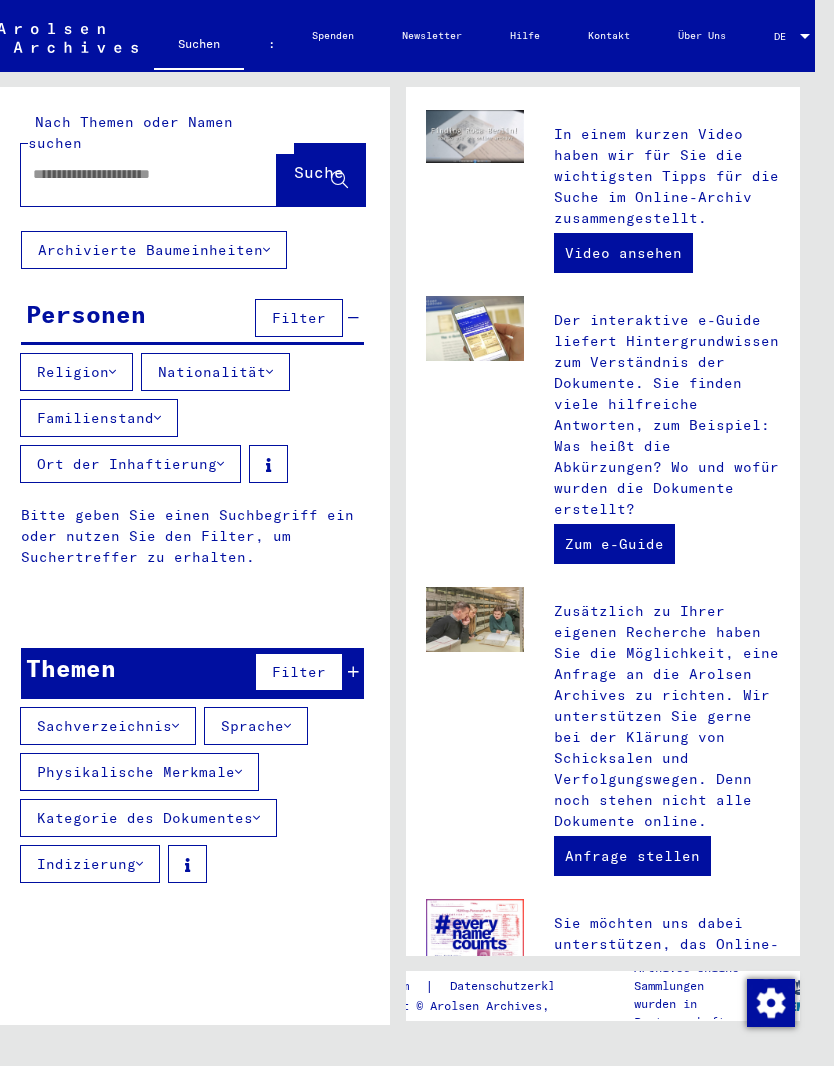 click 